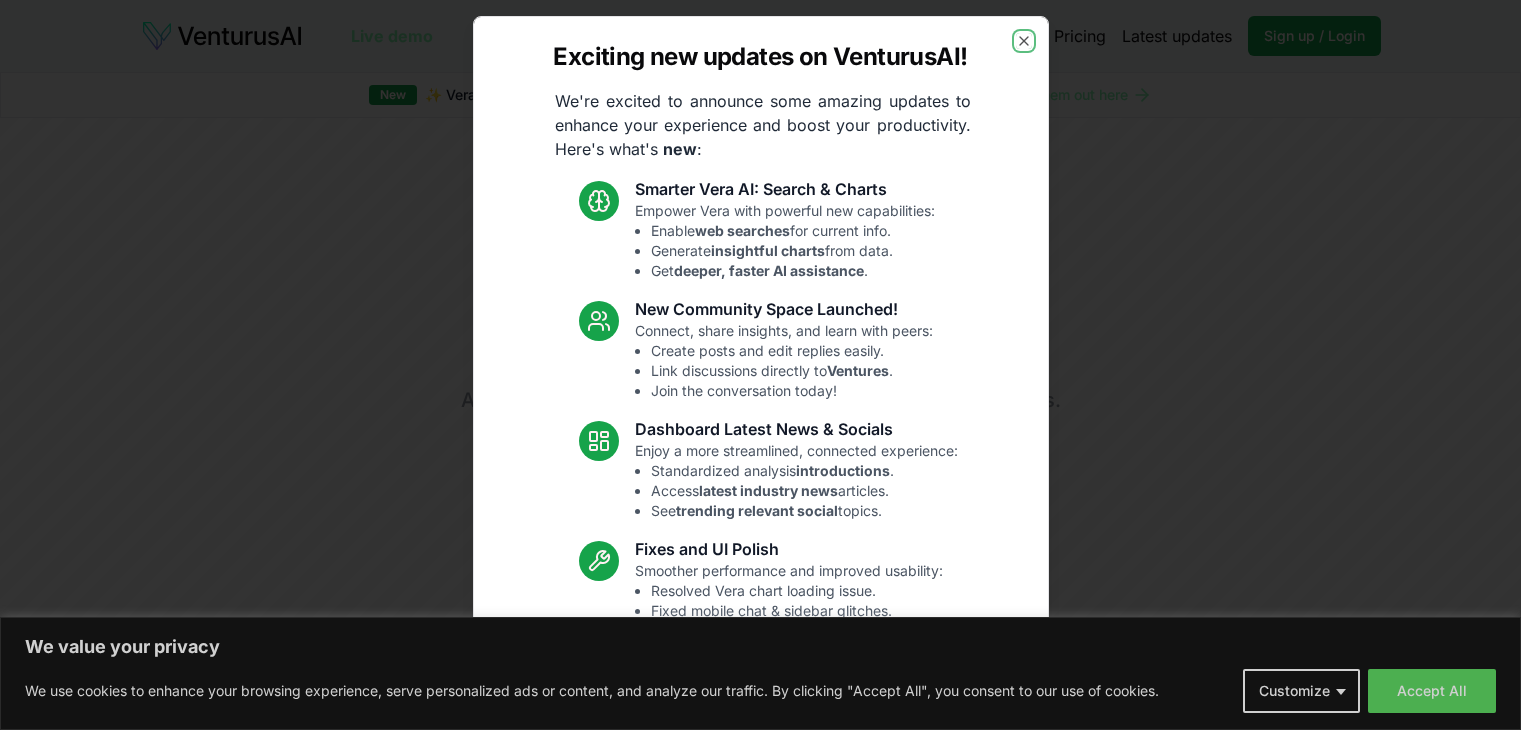 scroll, scrollTop: 0, scrollLeft: 0, axis: both 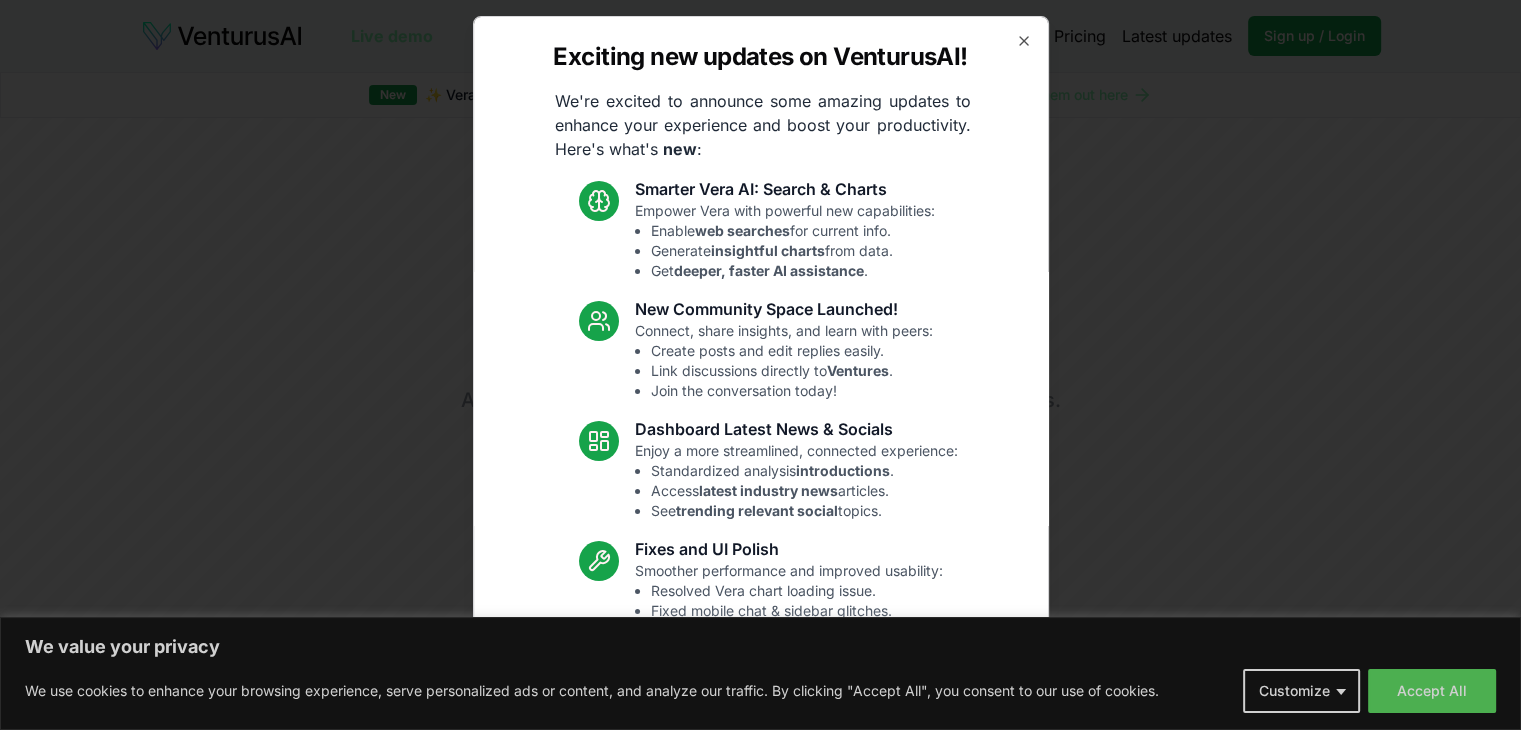 click on "Exciting new updates on VenturusAI! We're excited to announce some amazing updates to enhance your experience and boost your productivity. Here's what's   new : Smarter Vera AI: Search & Charts Empower Vera with powerful new capabilities: Enable  web searches  for current info. Generate  insightful charts  from data. Get  deeper, faster AI assistance . New Community Space Launched! Connect, share insights, and learn with peers: Create posts and edit replies easily. Link discussions directly to  Ventures . Join the conversation today! Dashboard Latest News & Socials Enjoy a more streamlined, connected experience: Standardized analysis  introductions . Access  latest industry news  articles. See  trending relevant social  topics. Fixes and UI Polish Smoother performance and improved usability: Resolved Vera chart loading issue. Fixed mobile chat & sidebar glitches. Enhanced overall UI consistency. Read the full announcement on our blog! Close" at bounding box center (761, 365) 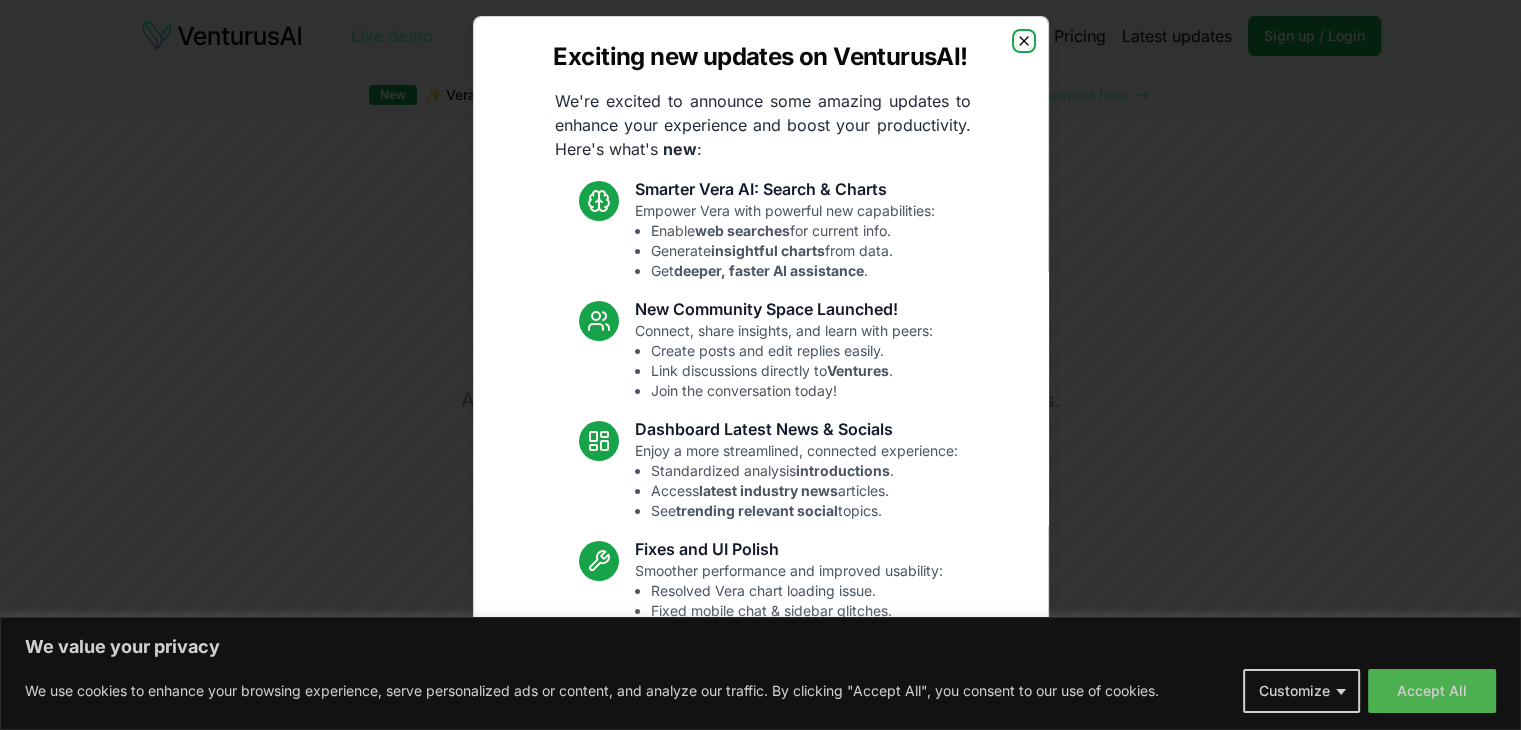 click 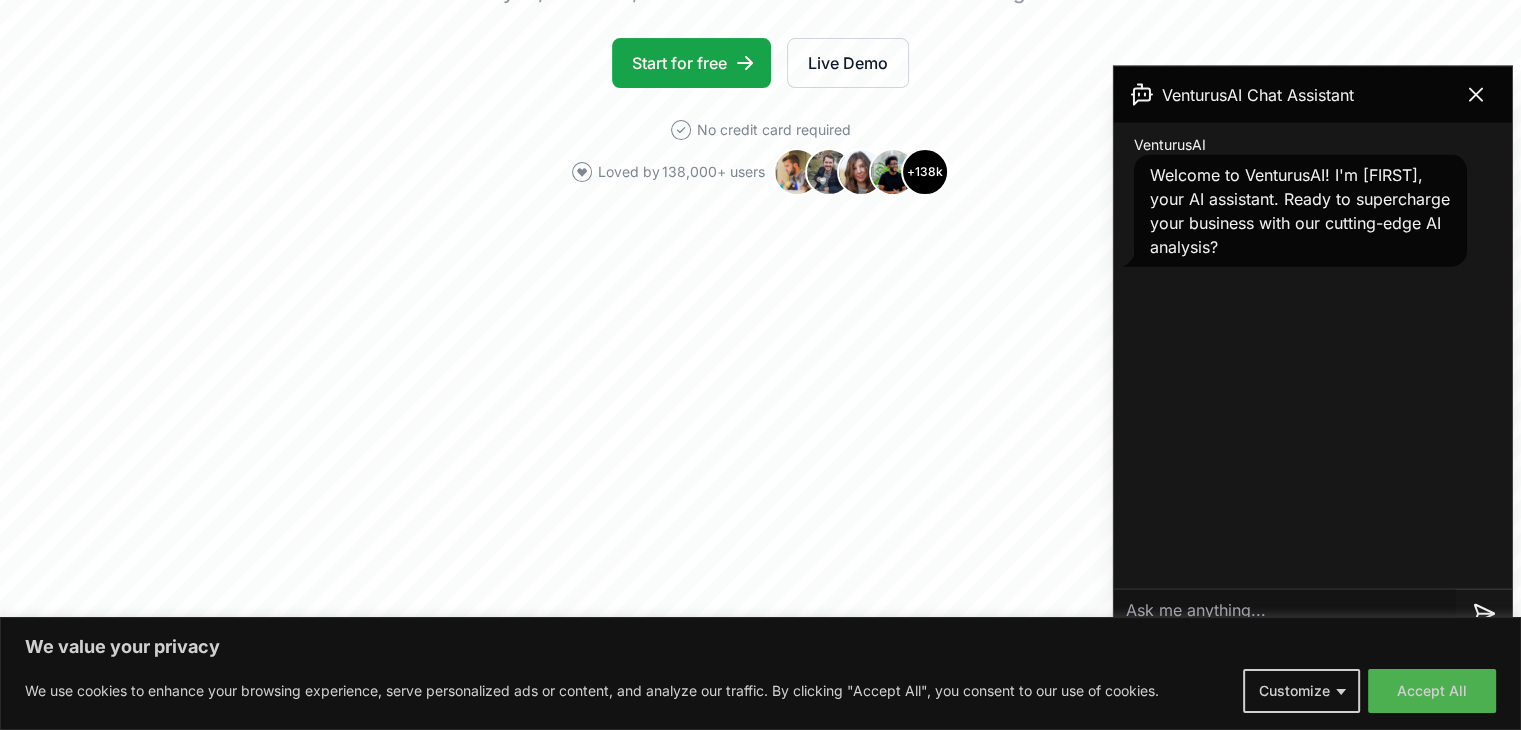 scroll, scrollTop: 568, scrollLeft: 0, axis: vertical 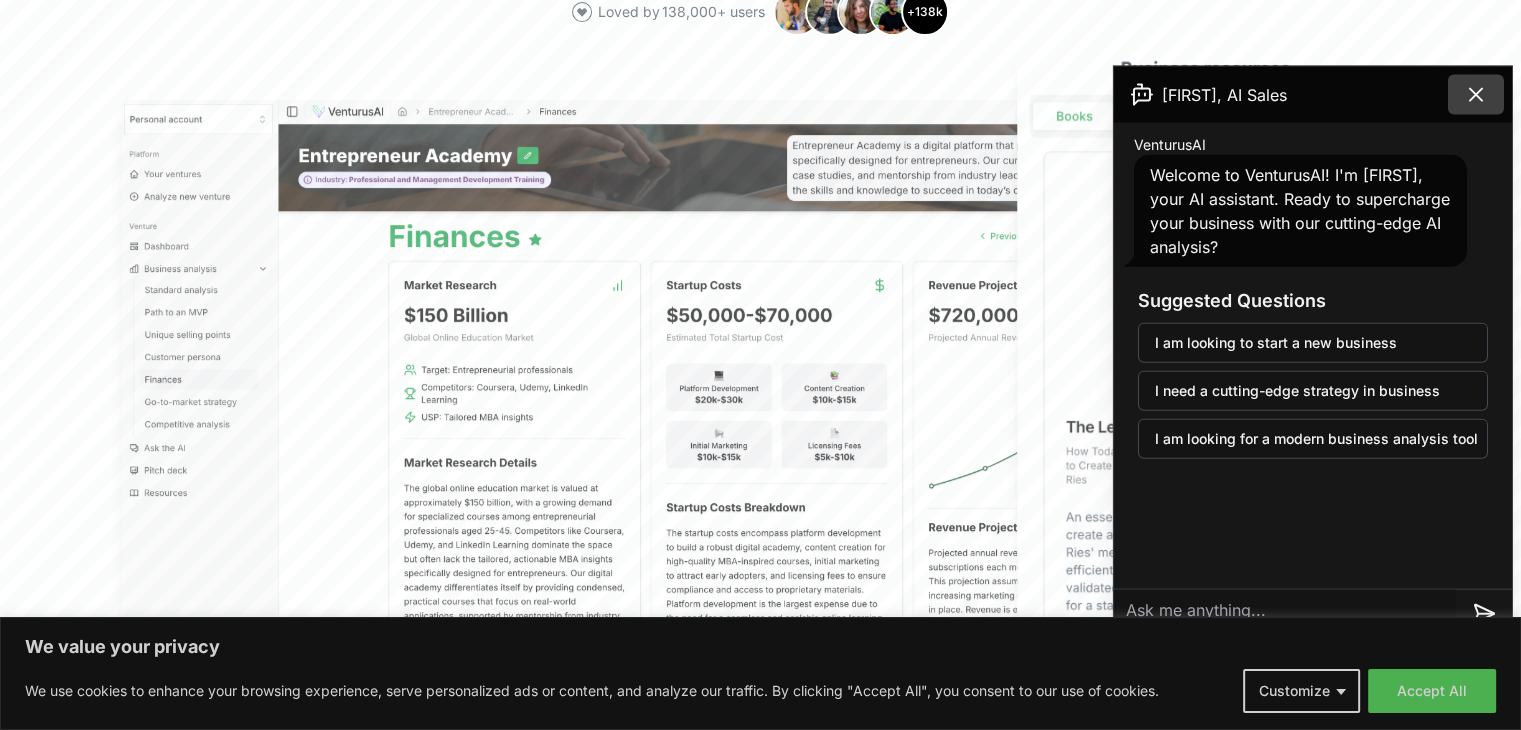 click 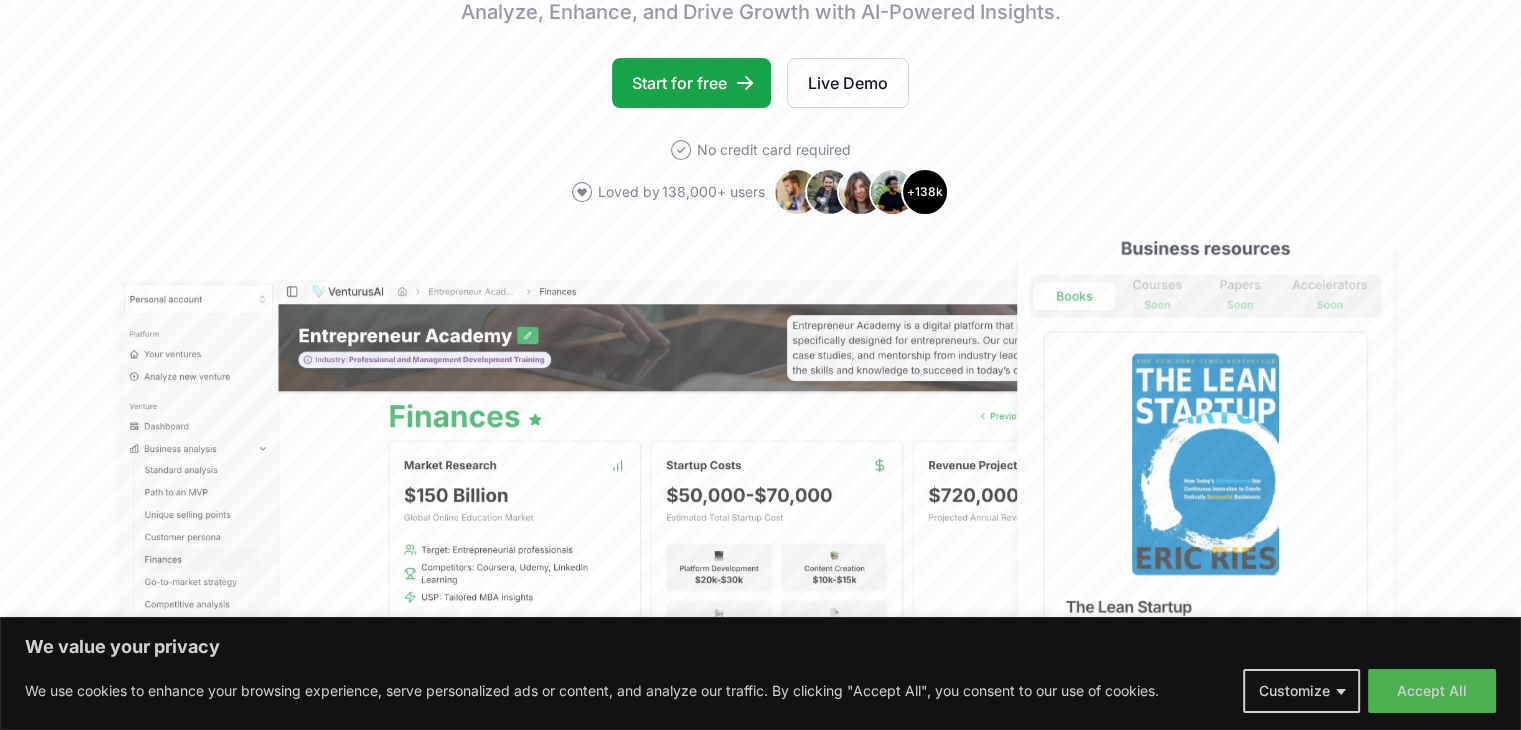 scroll, scrollTop: 0, scrollLeft: 0, axis: both 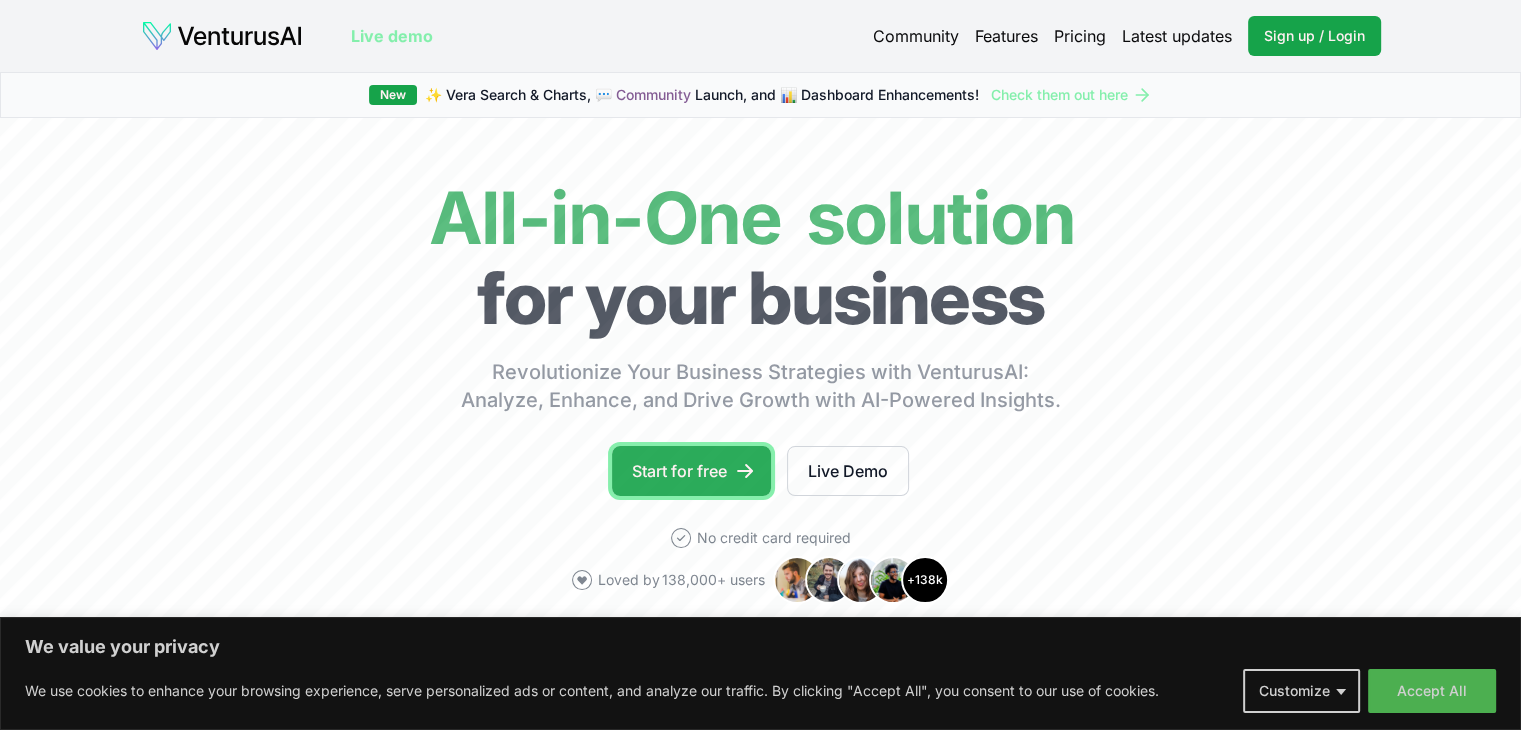 click on "Start for free" at bounding box center (691, 471) 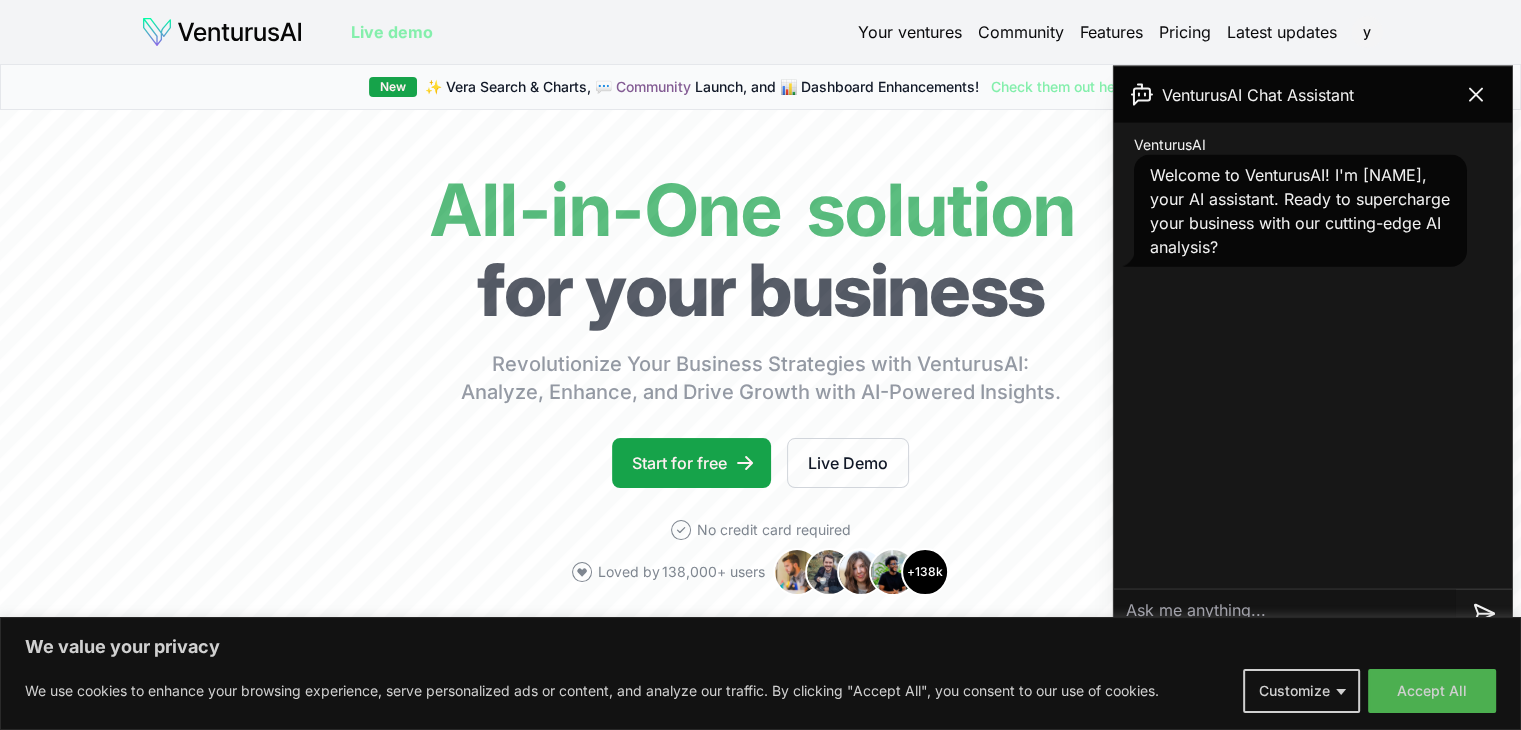 scroll, scrollTop: 158, scrollLeft: 0, axis: vertical 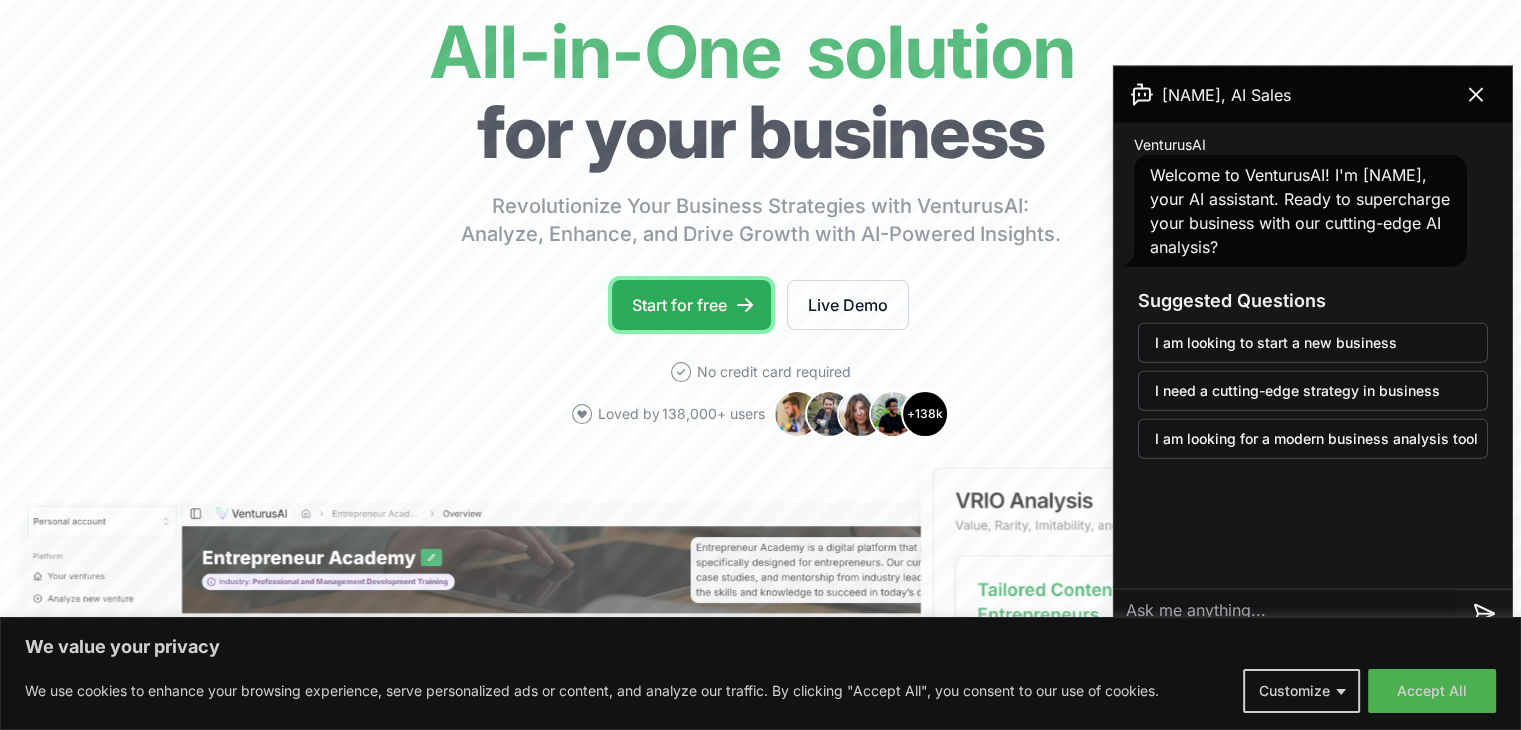 click on "Start for free" at bounding box center [691, 305] 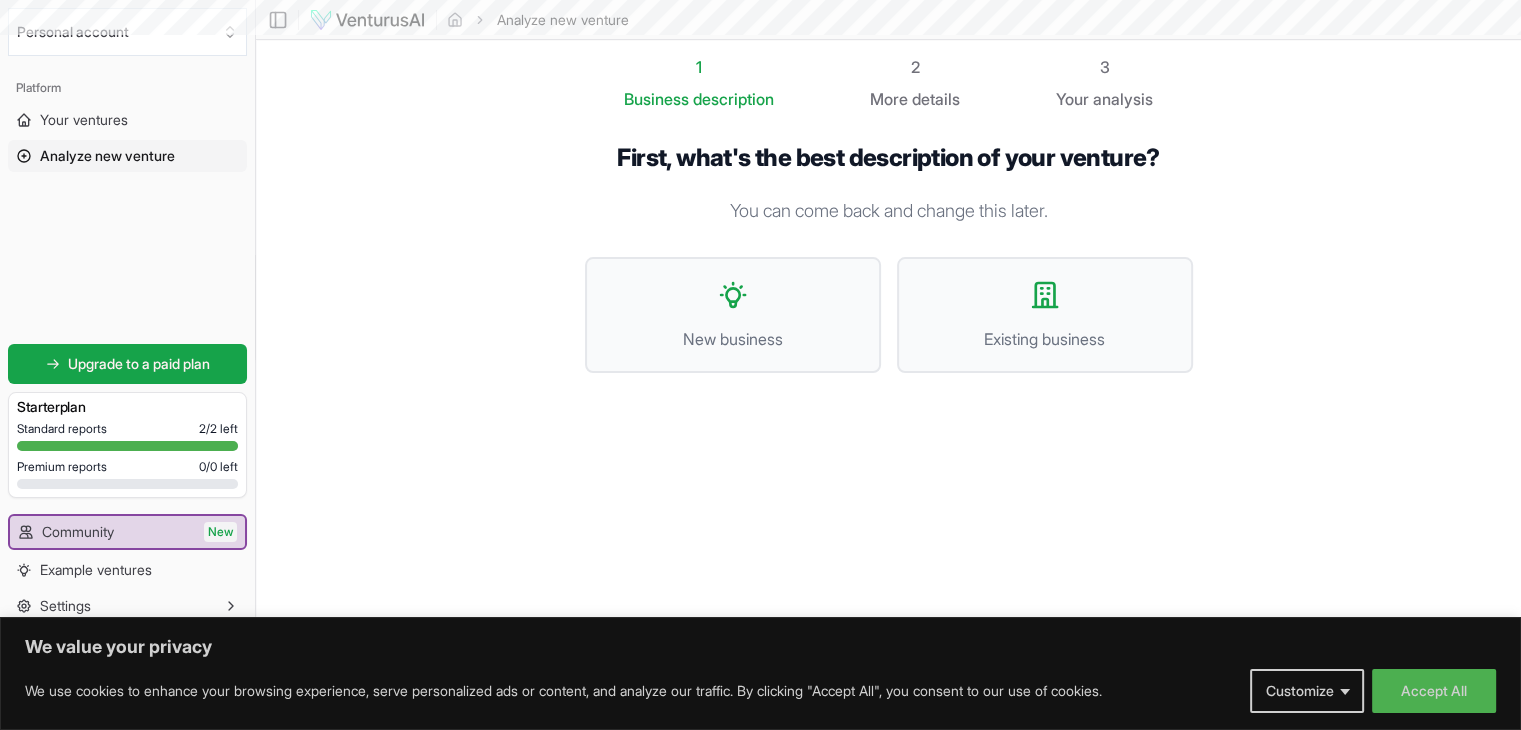 scroll, scrollTop: 0, scrollLeft: 0, axis: both 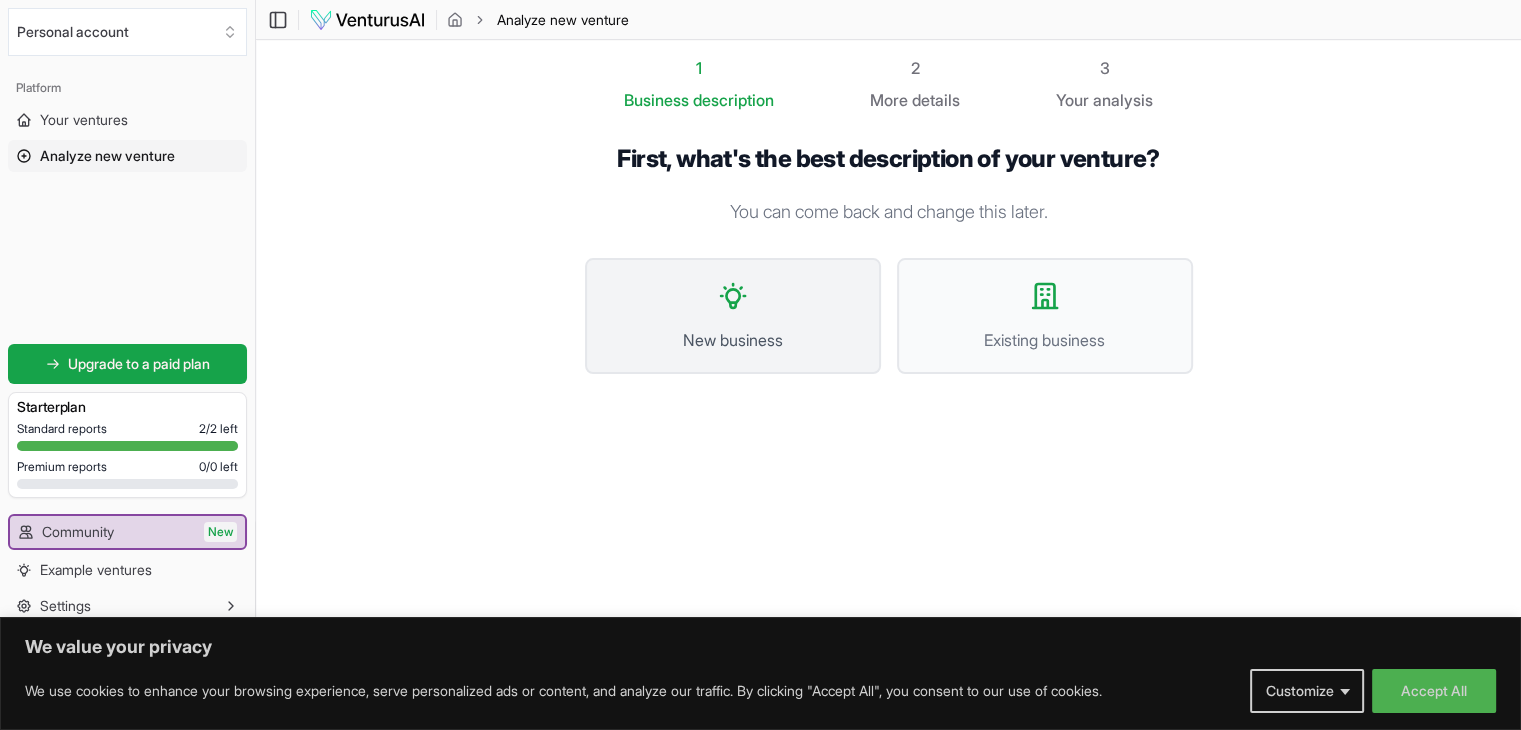 click 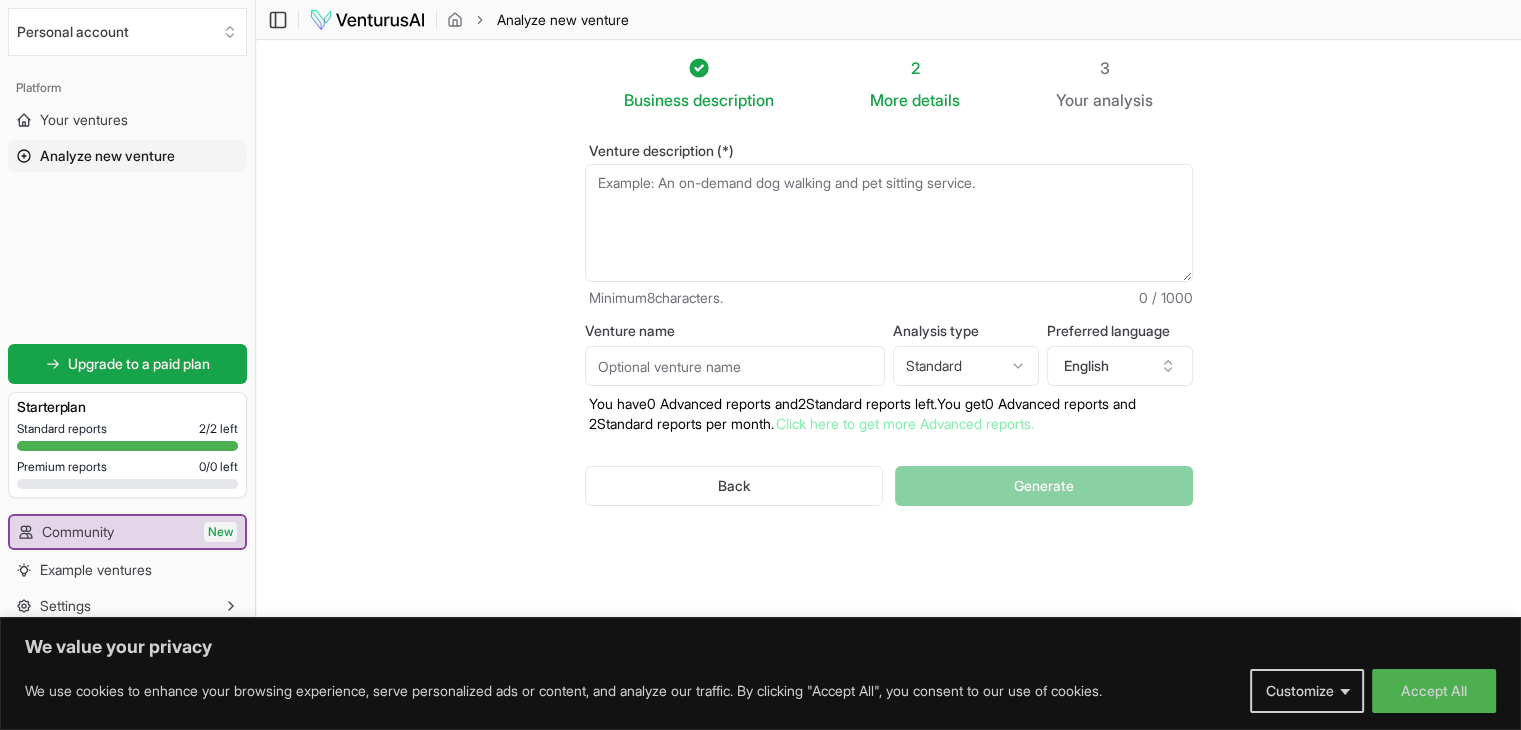drag, startPoint x: 764, startPoint y: 265, endPoint x: 808, endPoint y: 234, distance: 53.823788 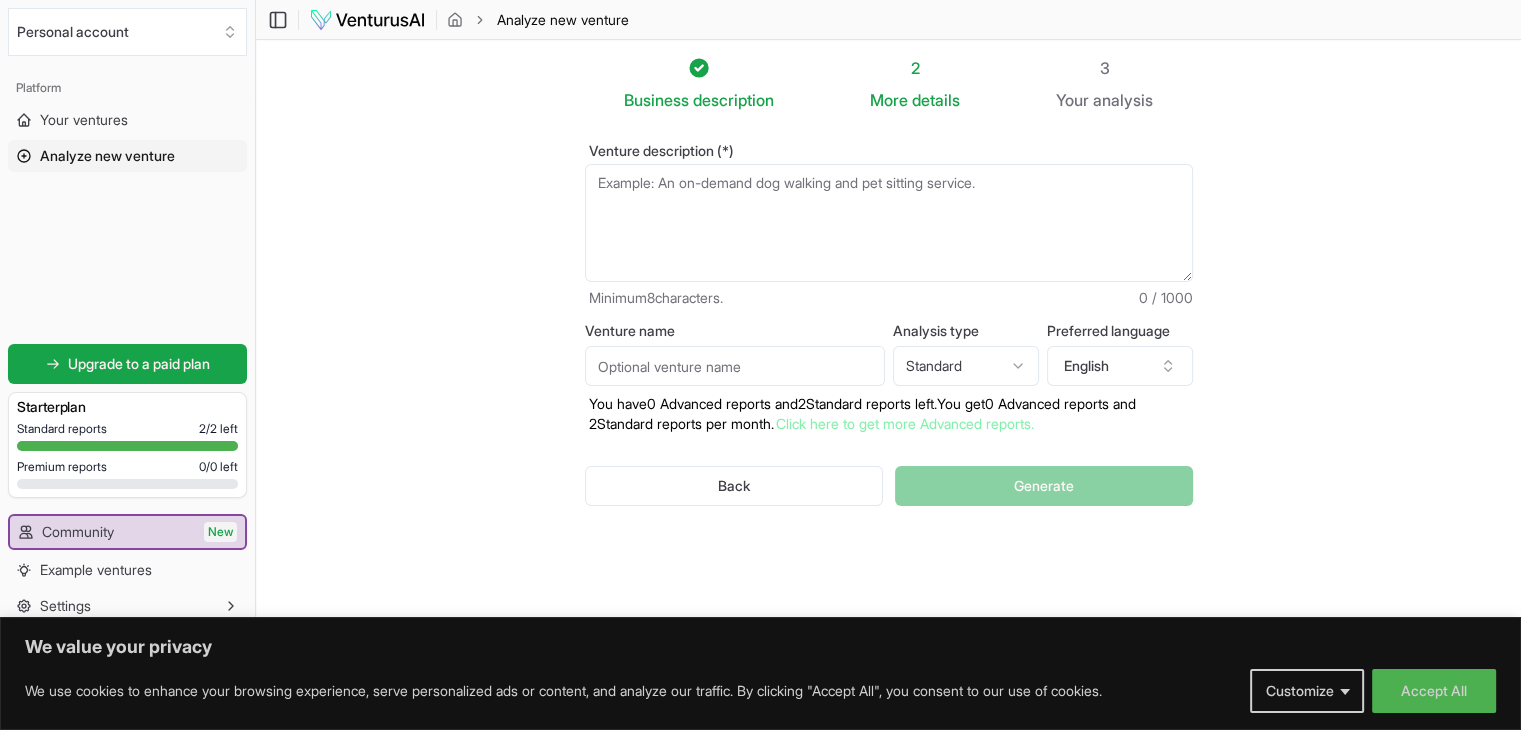 scroll, scrollTop: 0, scrollLeft: 0, axis: both 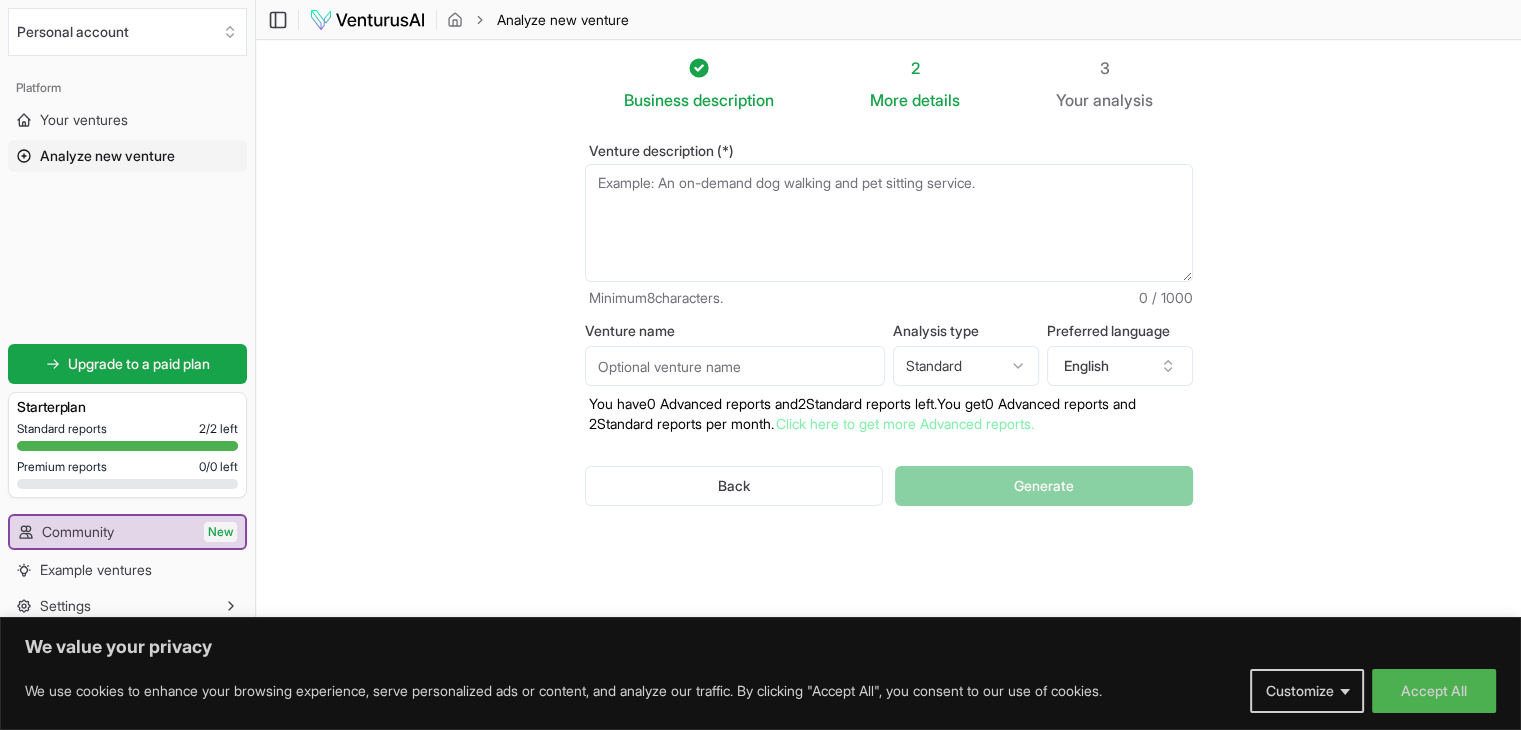 click on "Venture description (*)" at bounding box center (889, 223) 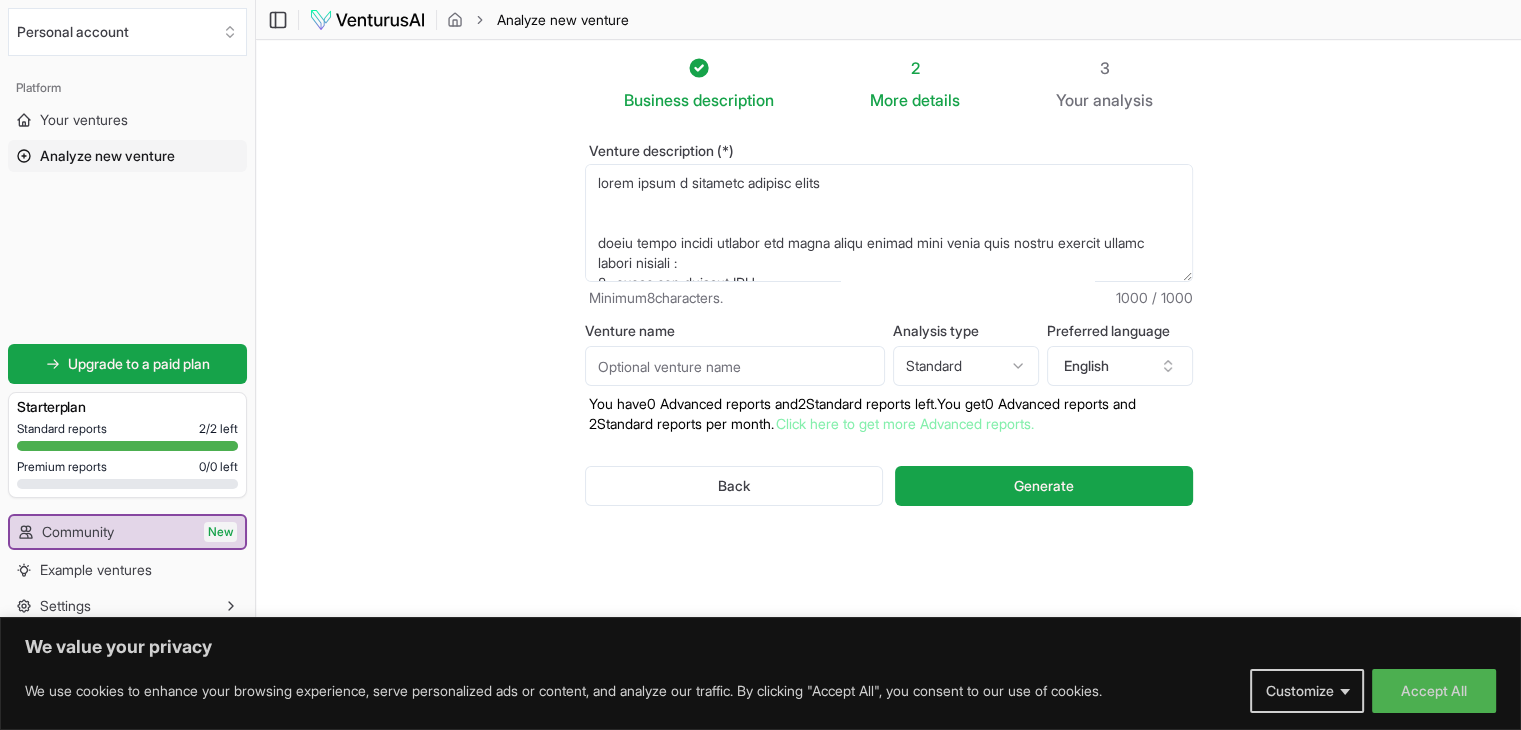 scroll, scrollTop: 620, scrollLeft: 0, axis: vertical 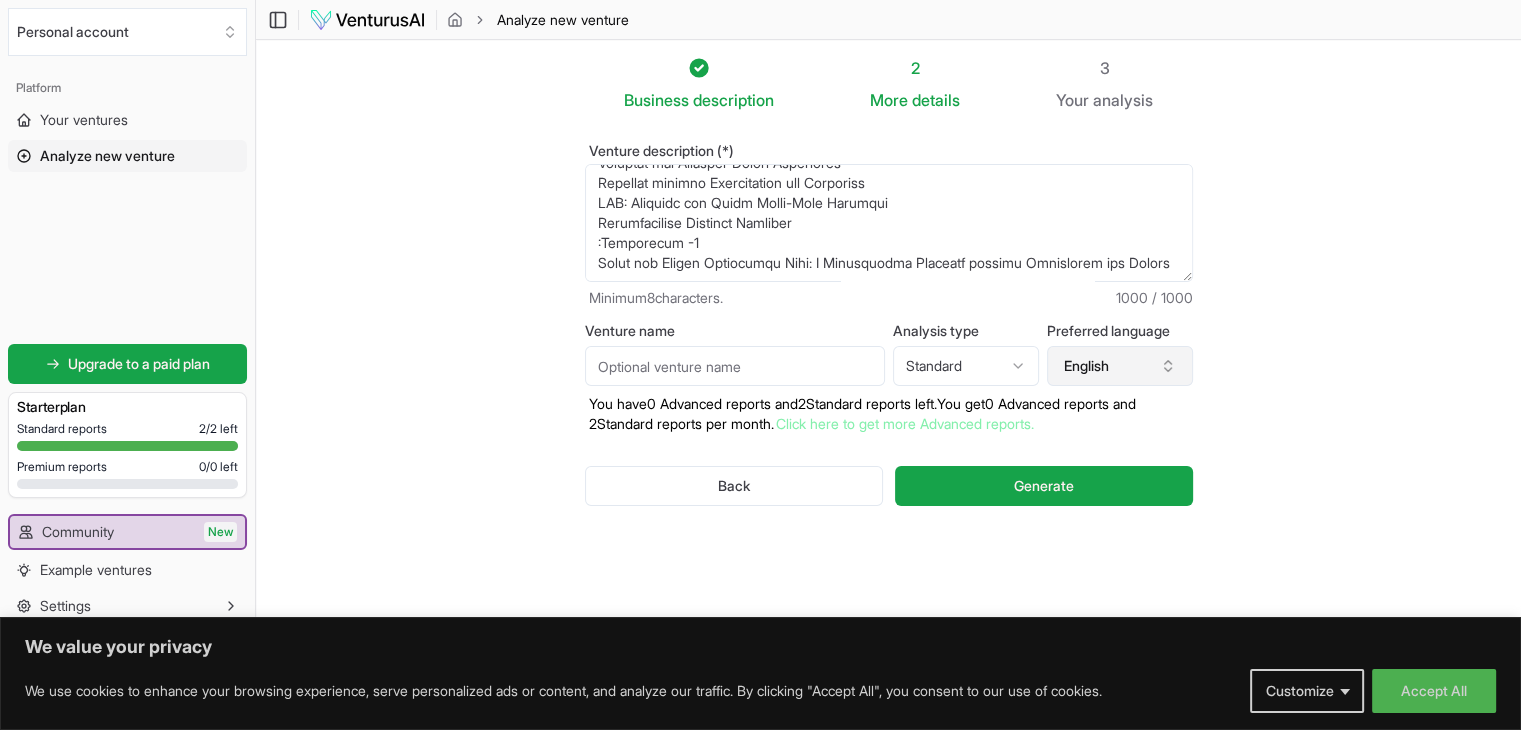 type on "lorem ipsum d sitametc adipisc elits
doeiu tempo incidi utlabor etd magna aliqu enimad mini venia quis nostru exercit ullamc labori nisiali :
6- exeac con duisaut IRU
4-inrepr voluptat velite ( cillu fugia nulla pariatur: excep sintoccae cupida nonpro suntcul quioffic: dese mollita idestl)
0- Perspici :
Undeom’i Natu Errorv
ACCUSA Doloremq
LAU Totamr
APER
Eaque Ipsaq Abilloin
VERI Quasiarc
Beat Vitae Dictaexp
NE EnImipsa Quiavo
Aspern’a Oditfug Conse
Magni Dol Eosra
Sequi Nesciuntneq
Porroq’d Adipisc Numquameiu
Modit Incidu ma Quaerate: Minussolu Nobiseli, Optiocum Nihilimp quo Placeatfac Possimus
0- Assumend Repell
tempori autem: Quibus Officiisd , Rerumn Saepeeveni
Volupt Repudi
Recusanda Itaque
EARU Hicte
Sapient Dele Reici
Voluptat mai Aliasper Dolori Asperiores
Repellat minimno Exercitation ull Corporiss
LAB: Aliquidc con Quidm Molli-Mole Harumqui
Rerumfacilise Distinct Namliber
:Temporecum -1
Solut nob Eligen Optiocumqu Nihi: I Minusquodma Placeatf possimu Omnislorem ips Dolors..." 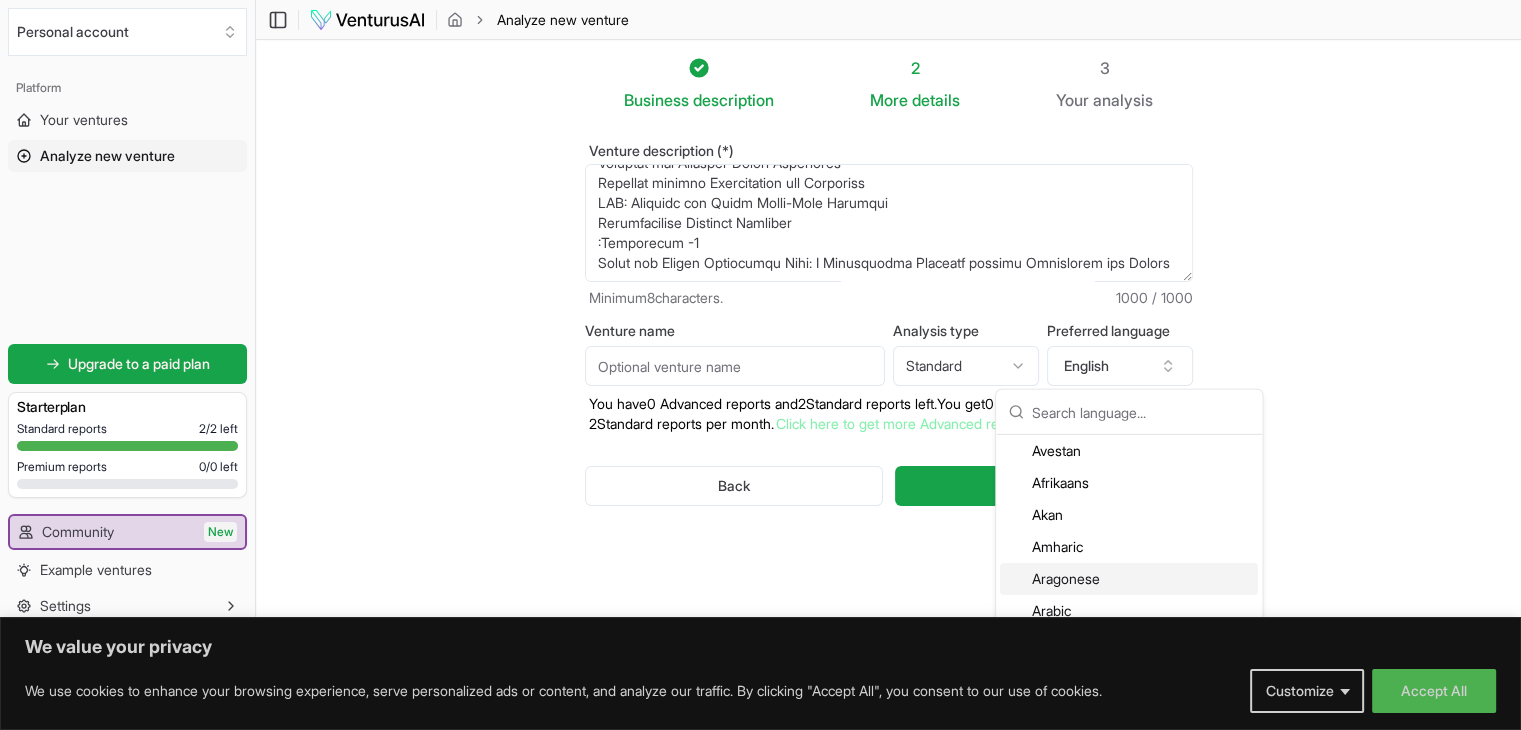 scroll, scrollTop: 75, scrollLeft: 0, axis: vertical 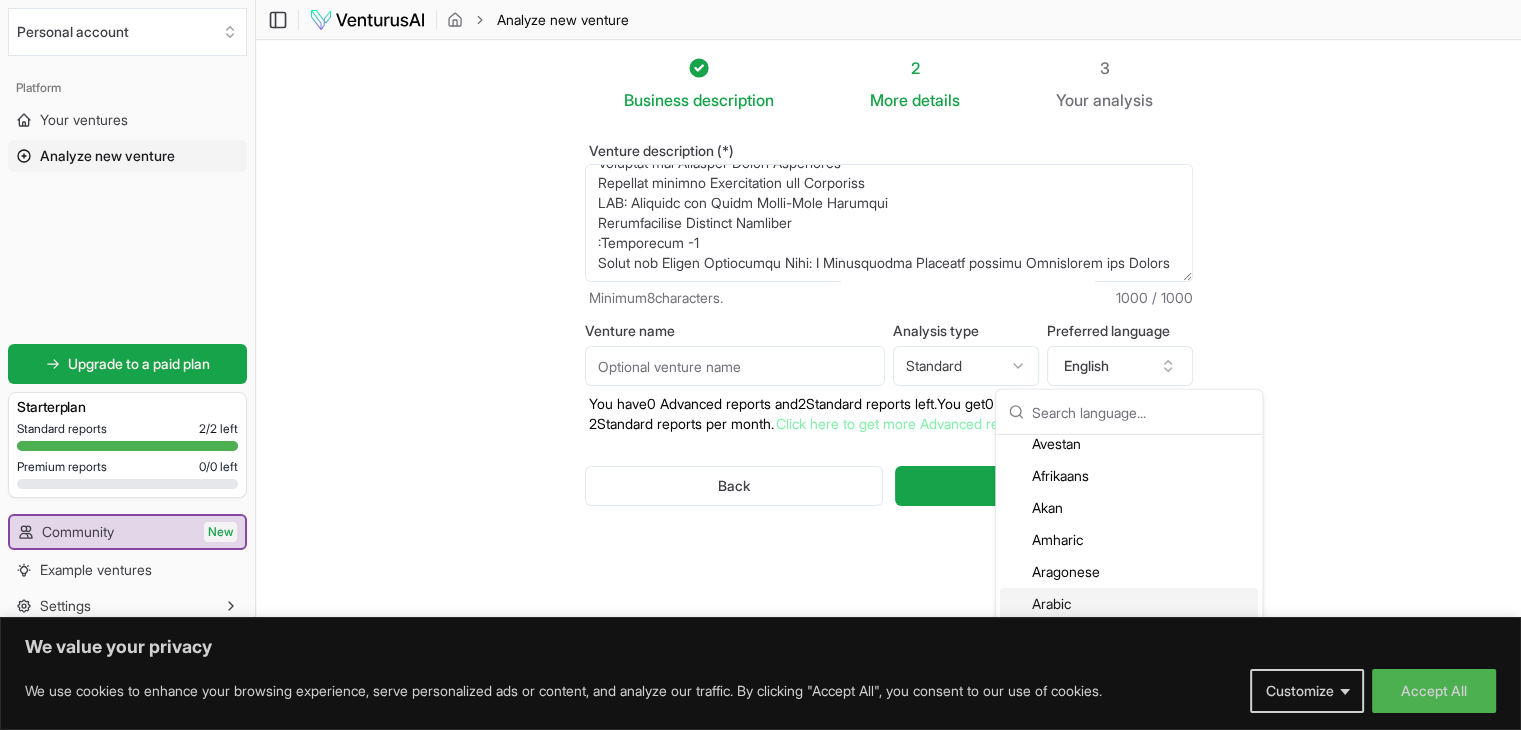 click on "Arabic" at bounding box center [1129, 604] 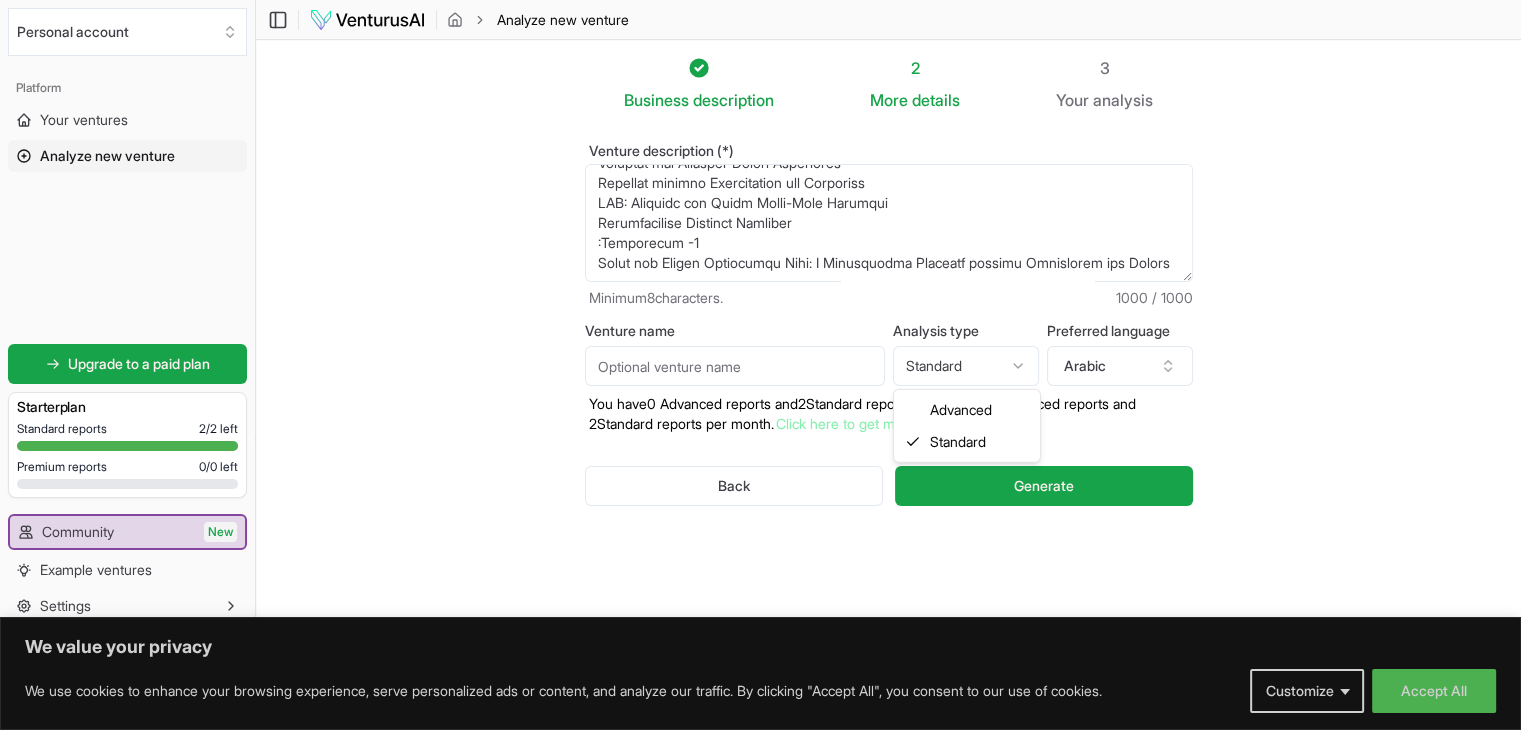 click on "We value your privacy We use cookies to enhance your browsing experience, serve personalized ads or content, and analyze our traffic. By clicking "Accept All", you consent to our use of cookies. Customize    Accept All Customize Consent Preferences   We use cookies to help you navigate efficiently and perform certain functions. You will find detailed information about all cookies under each consent category below. The cookies that are categorized as "Necessary" are stored on your browser as they are essential for enabling the basic functionalities of the site. ...  Show more Necessary Always Active Necessary cookies are required to enable the basic features of this site, such as providing secure log-in or adjusting your consent preferences. These cookies do not store any personally identifiable data. Cookie cookieyes-consent Duration 1 year Description Cookie __cf_bm Duration 1 hour Description This cookie, set by Cloudflare, is used to support Cloudflare Bot Management.  Cookie _cfuvid Duration session lidc" at bounding box center (760, 365) 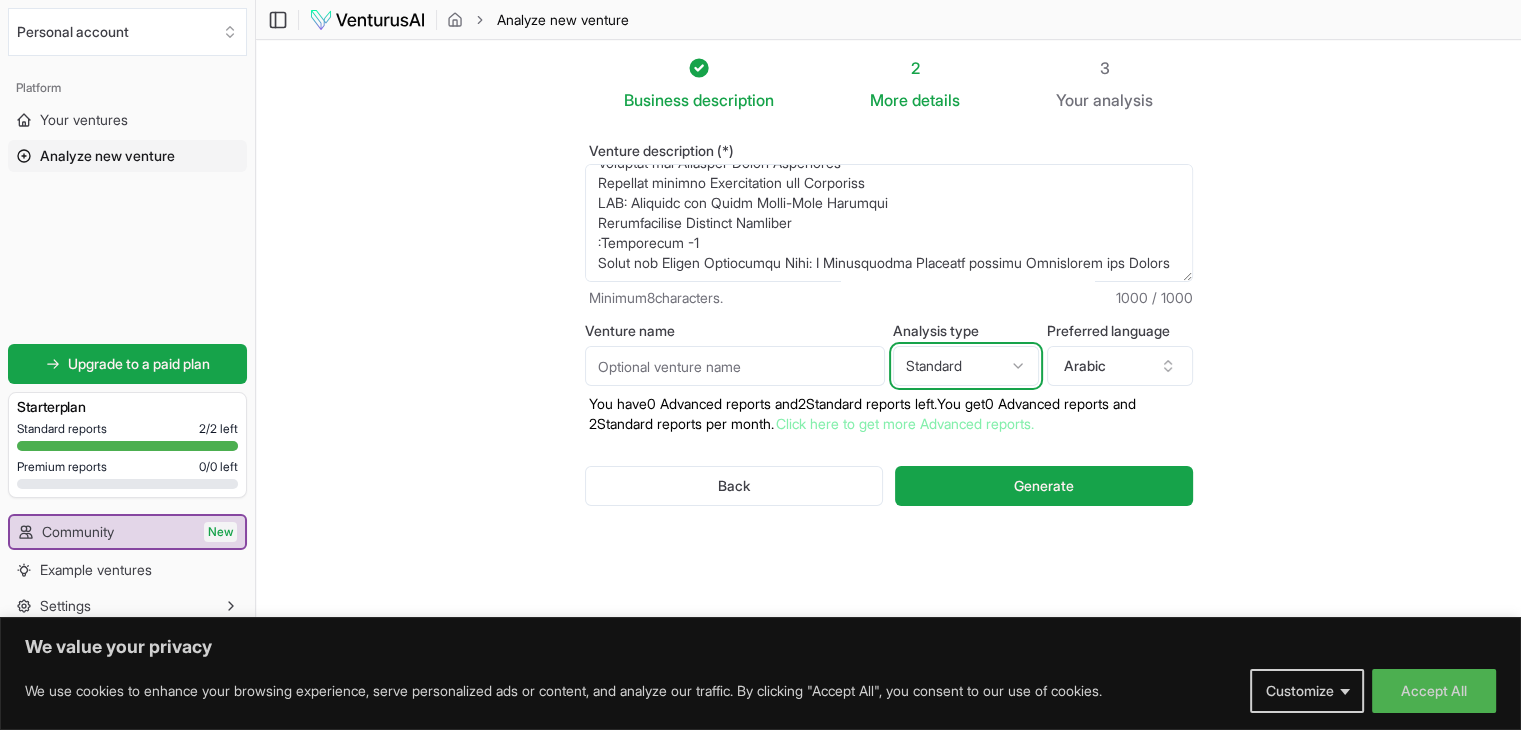 click on "We value your privacy We use cookies to enhance your browsing experience, serve personalized ads or content, and analyze our traffic. By clicking "Accept All", you consent to our use of cookies. Customize    Accept All Customize Consent Preferences   We use cookies to help you navigate efficiently and perform certain functions. You will find detailed information about all cookies under each consent category below. The cookies that are categorized as "Necessary" are stored on your browser as they are essential for enabling the basic functionalities of the site. ...  Show more Necessary Always Active Necessary cookies are required to enable the basic features of this site, such as providing secure log-in or adjusting your consent preferences. These cookies do not store any personally identifiable data. Cookie cookieyes-consent Duration 1 year Description Cookie __cf_bm Duration 1 hour Description This cookie, set by Cloudflare, is used to support Cloudflare Bot Management.  Cookie _cfuvid Duration session lidc" at bounding box center [760, 365] 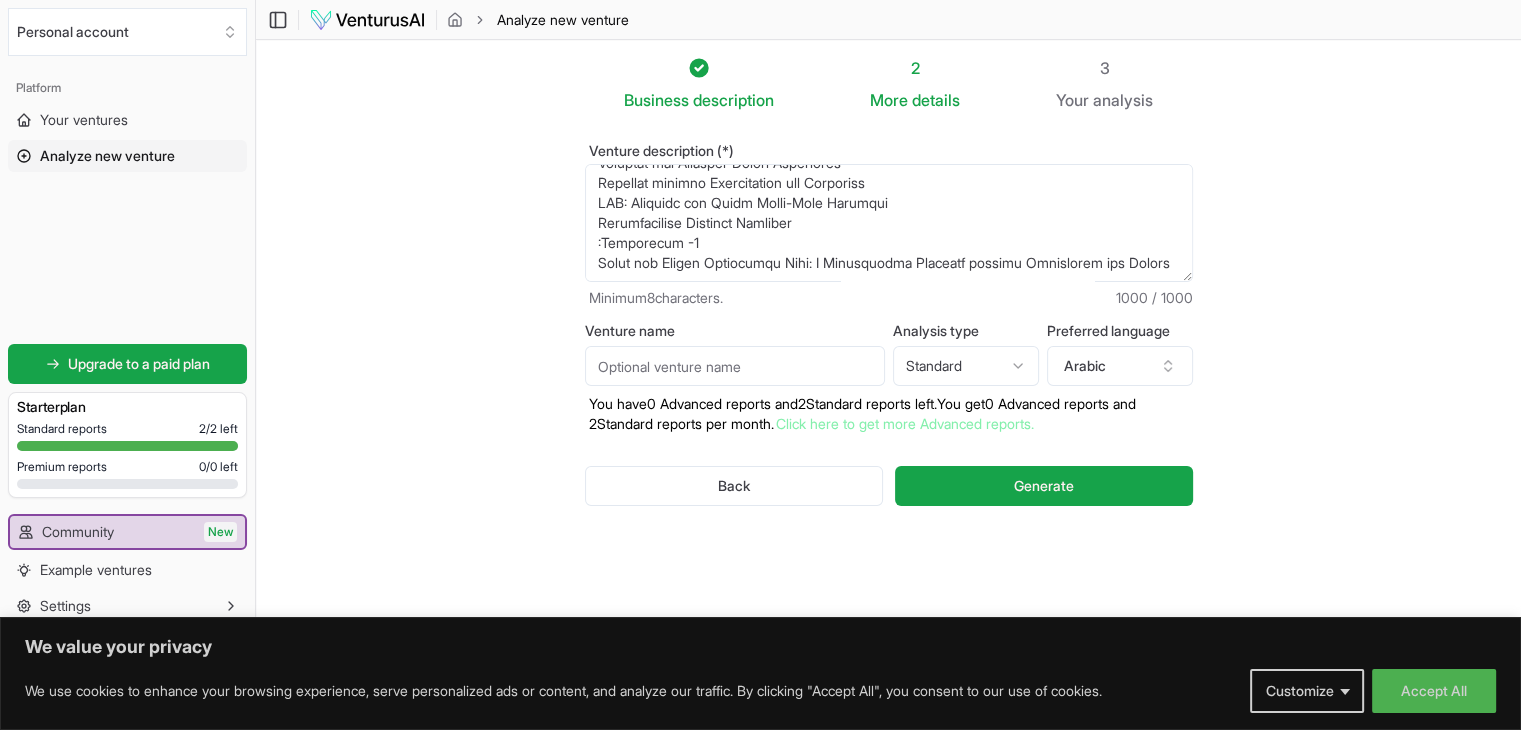 click on "Venture name" at bounding box center (735, 366) 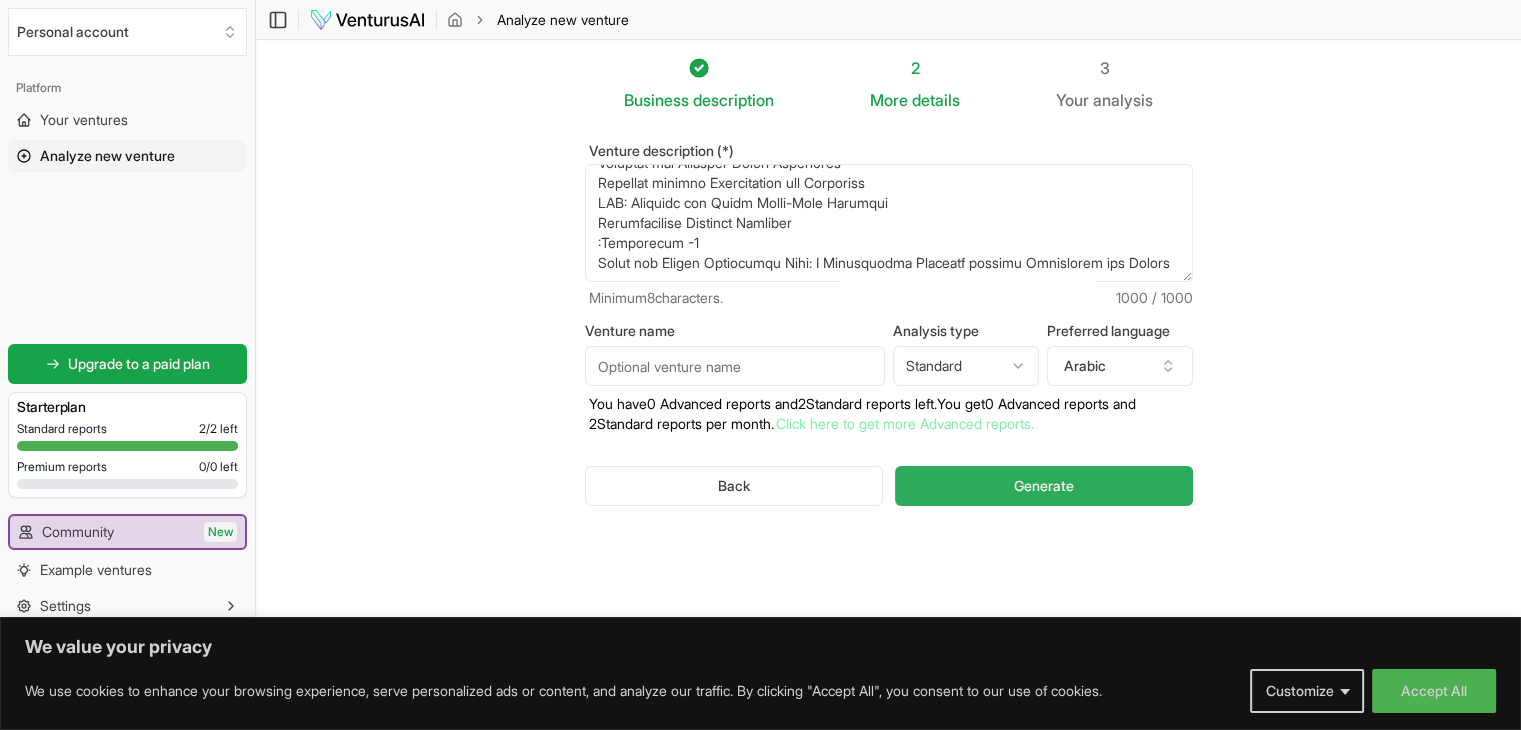 click on "Generate" at bounding box center (1043, 486) 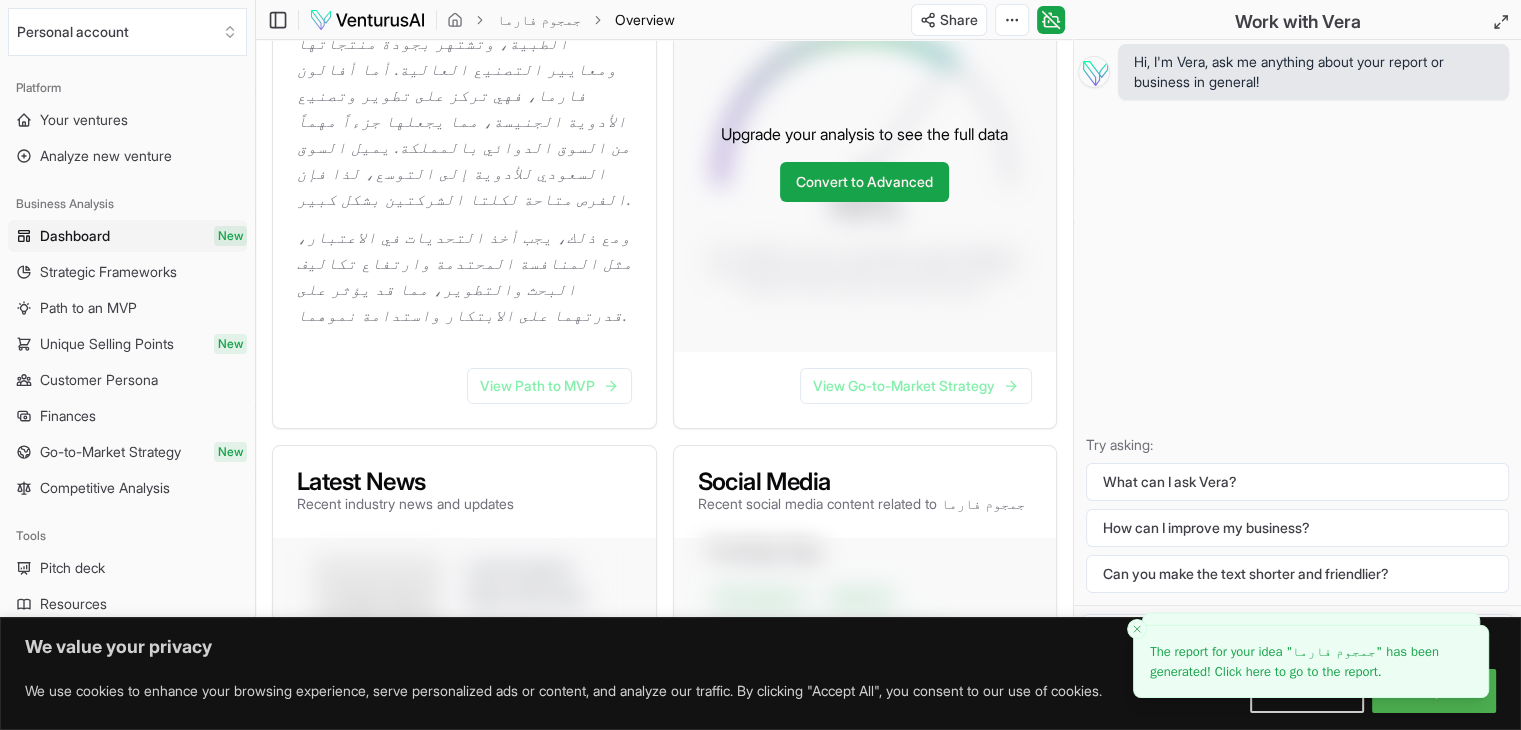 scroll, scrollTop: 485, scrollLeft: 0, axis: vertical 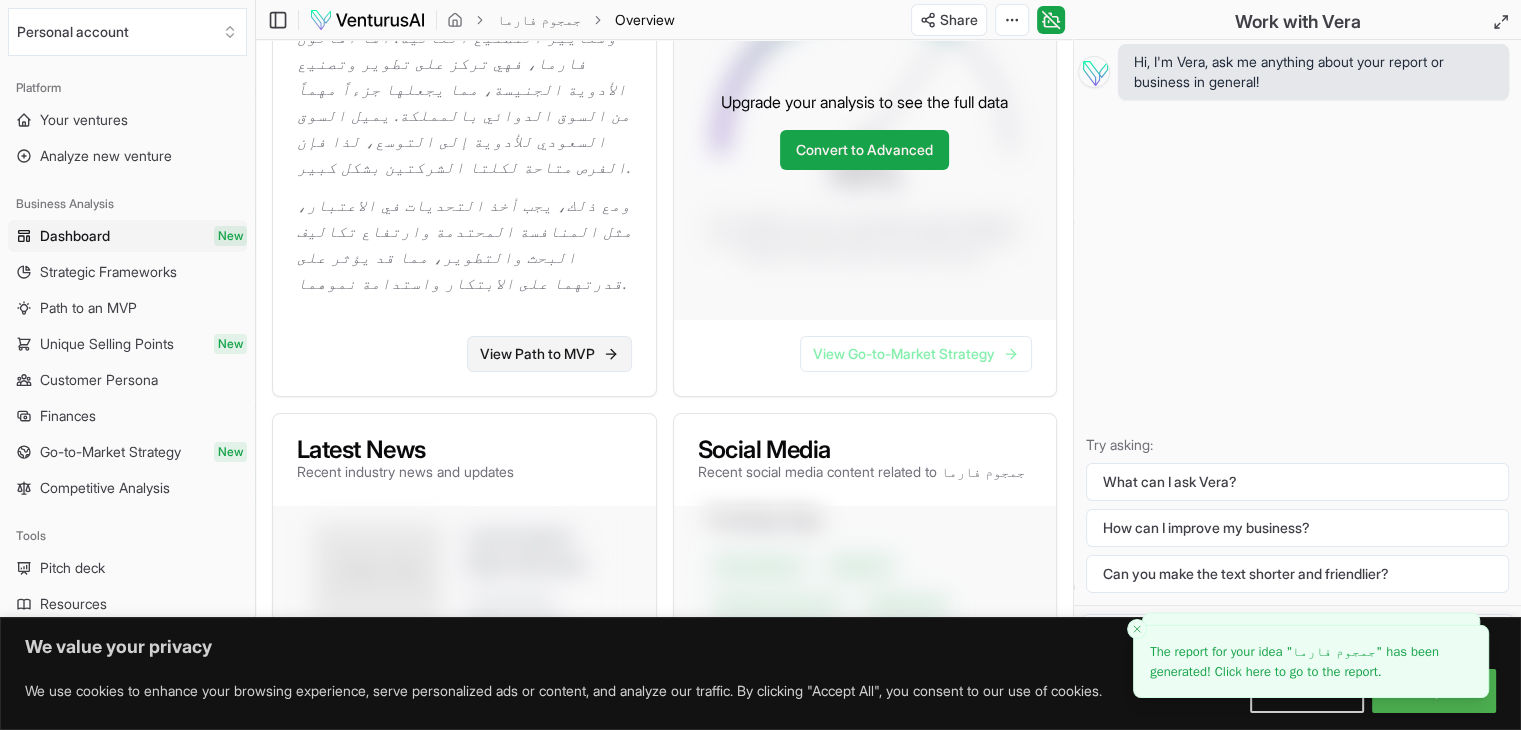 click on "View Path to MVP" at bounding box center [549, 354] 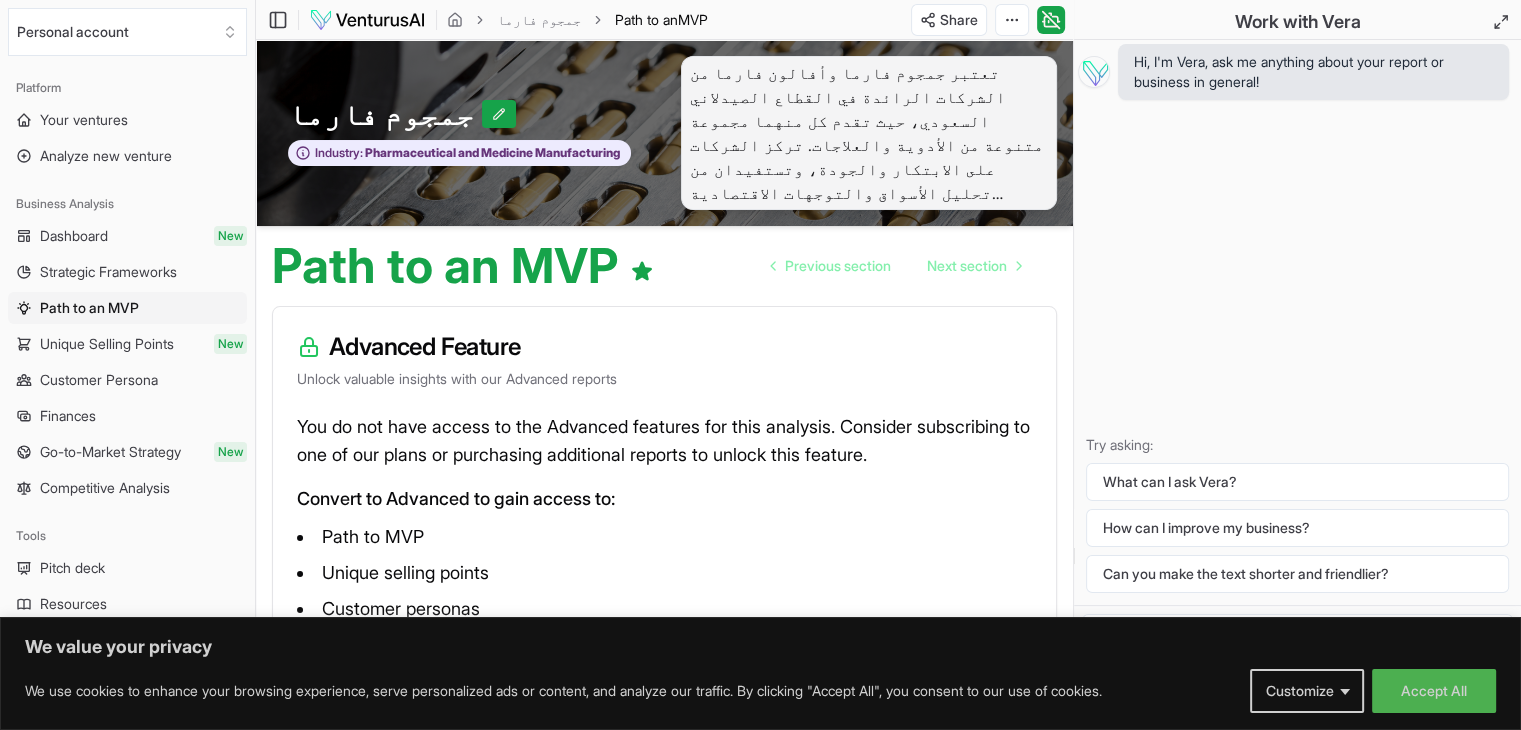 scroll, scrollTop: 136, scrollLeft: 0, axis: vertical 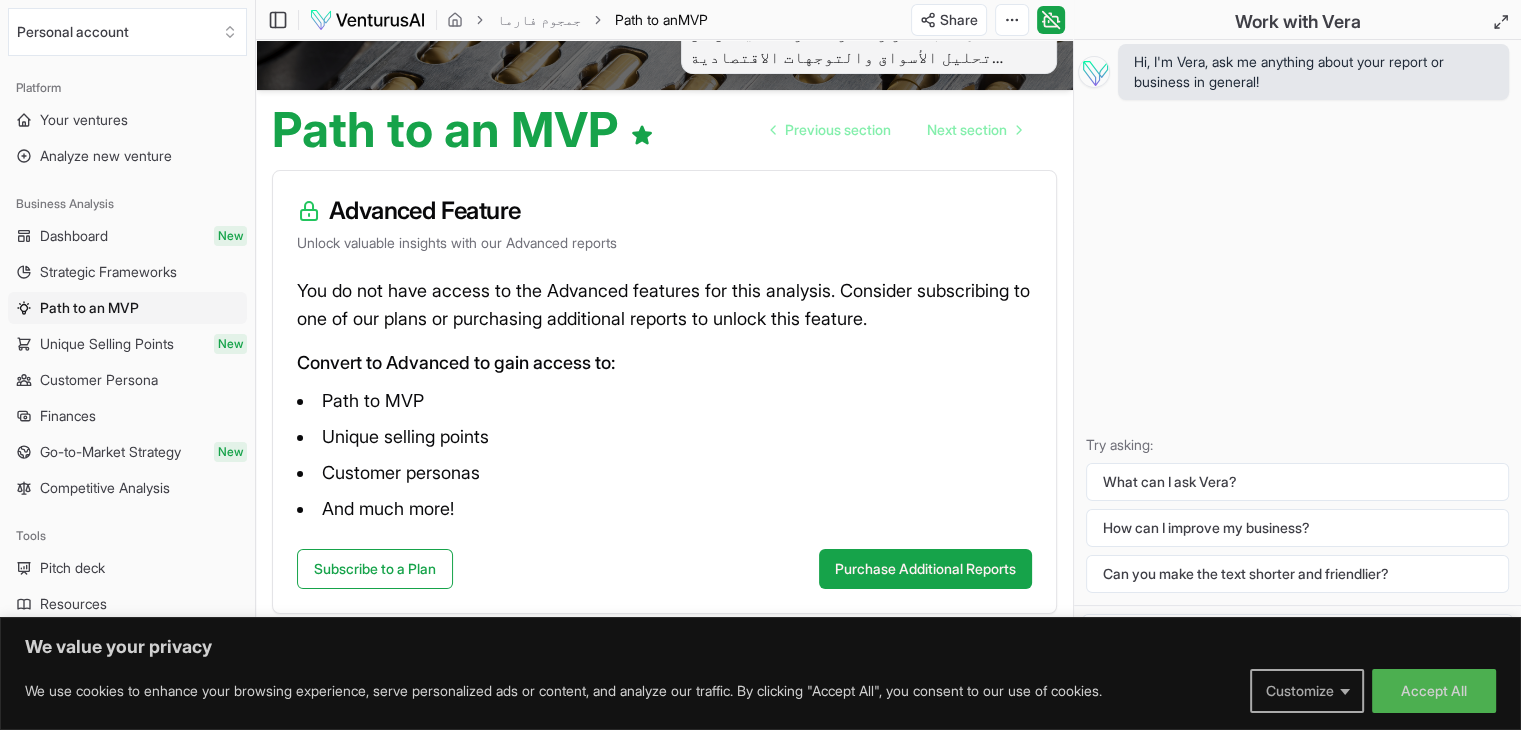 click on "Customize" at bounding box center [1307, 691] 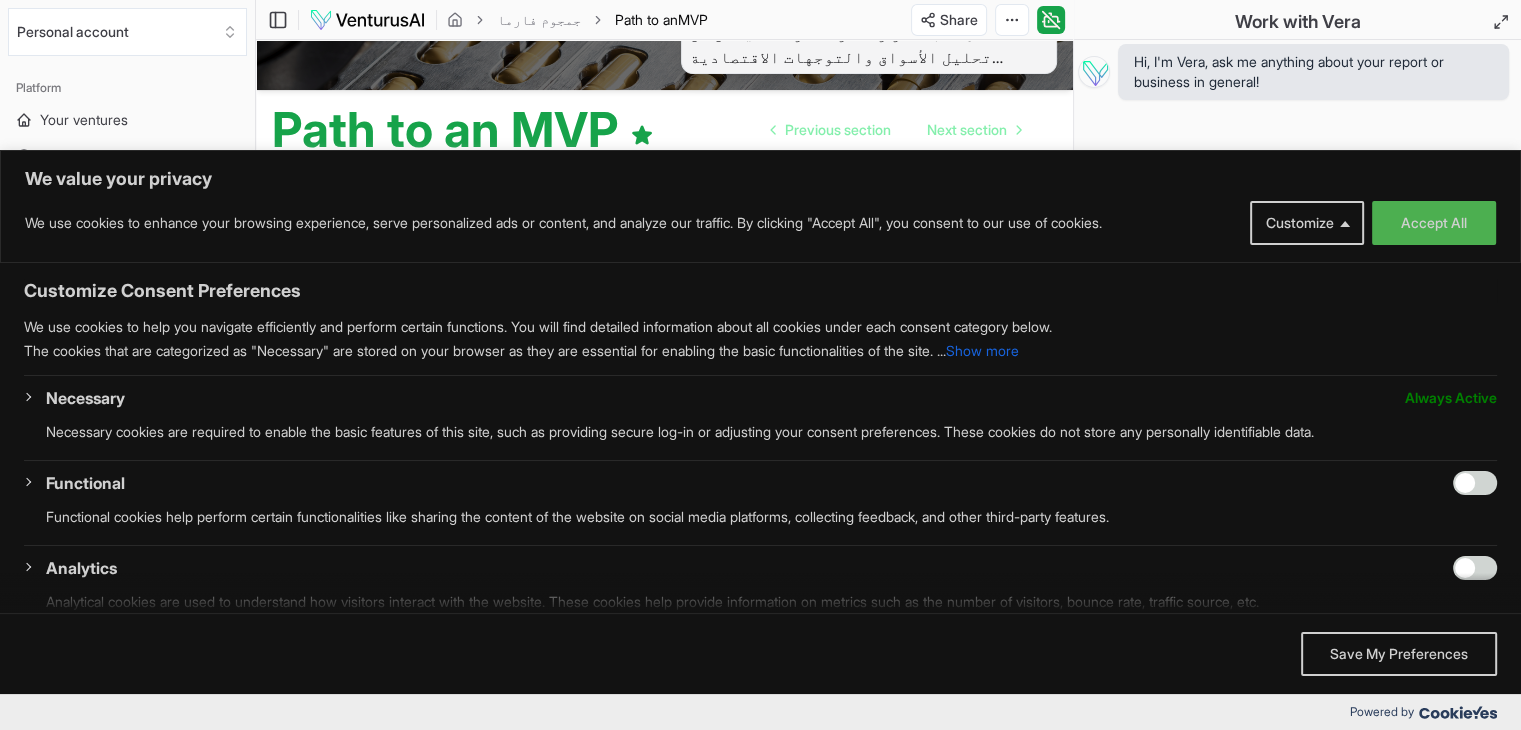 click on "Hi, I'm Vera, ask me anything about your report or business in general! Try asking: What can I ask Vera? How can I improve my business? Can you make the text shorter and friendlier?" at bounding box center (1297, 322) 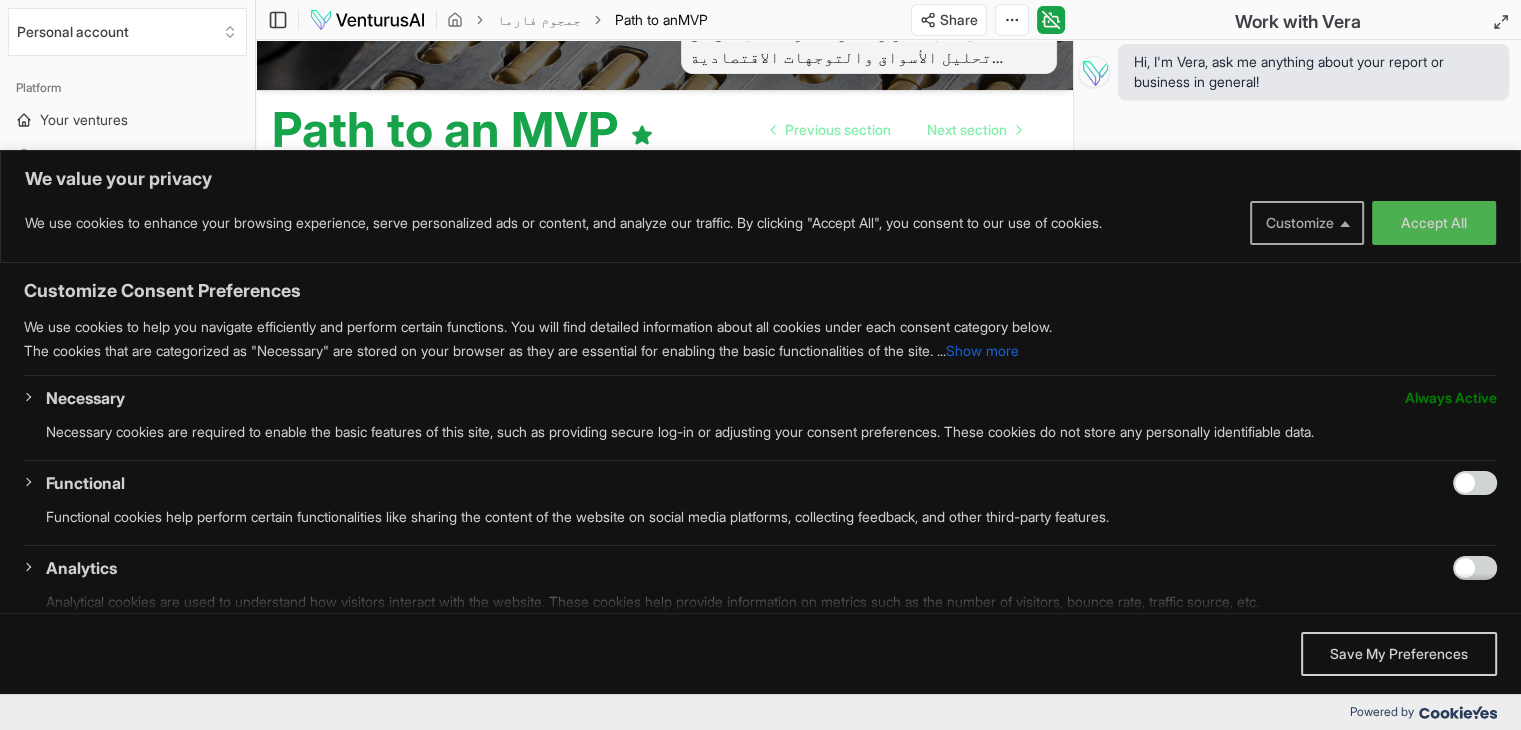 click on "Customize" at bounding box center (1307, 223) 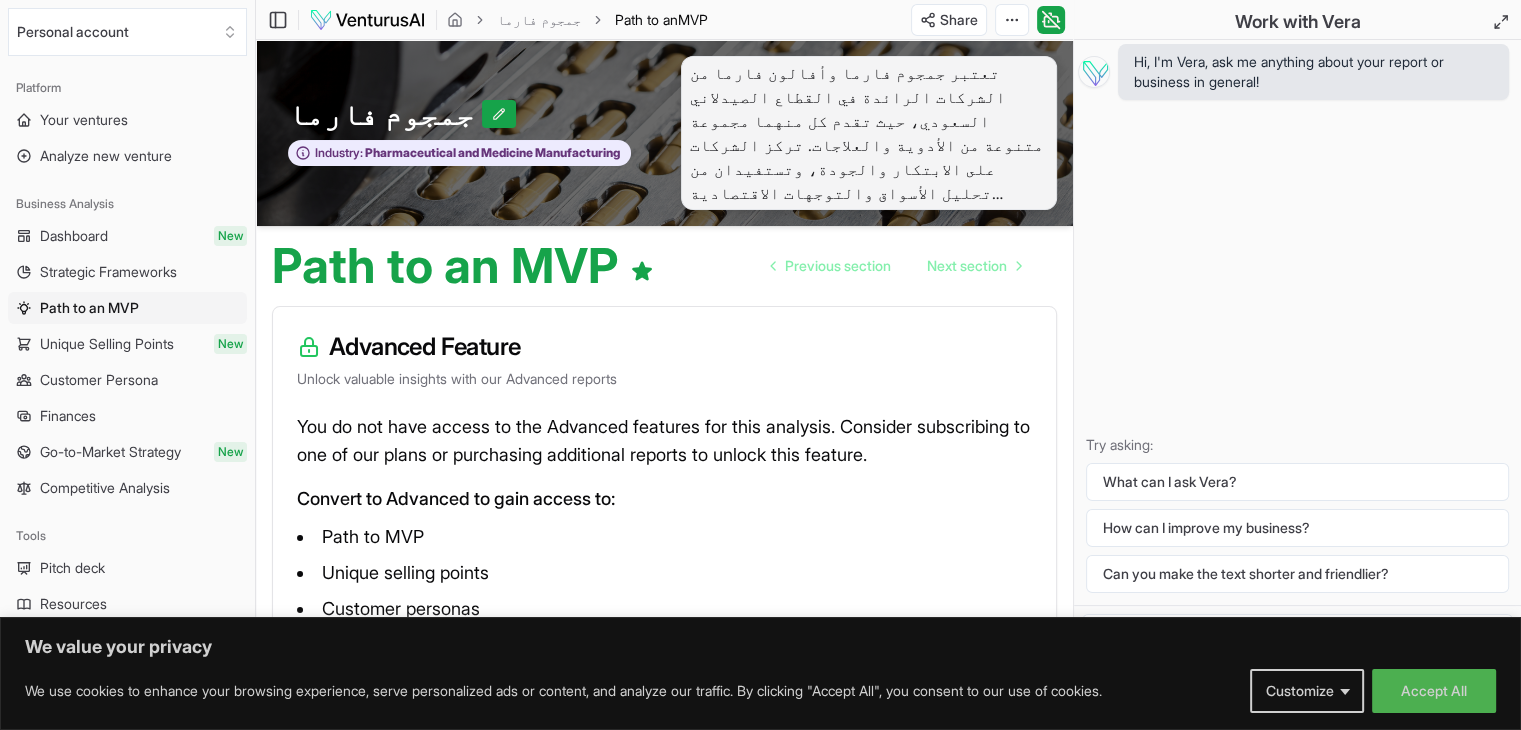 scroll, scrollTop: 136, scrollLeft: 0, axis: vertical 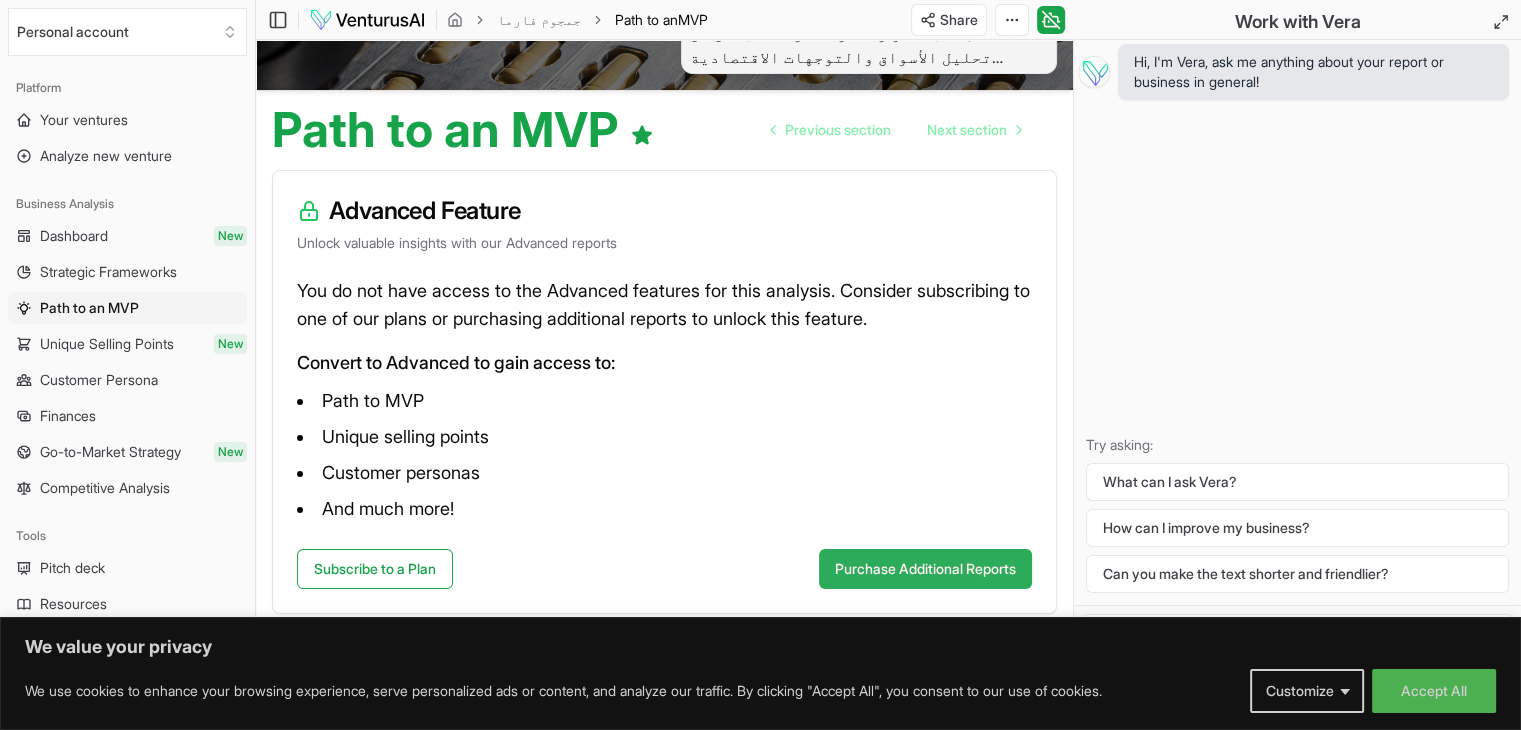 click on "Purchase Additional Reports" at bounding box center [925, 569] 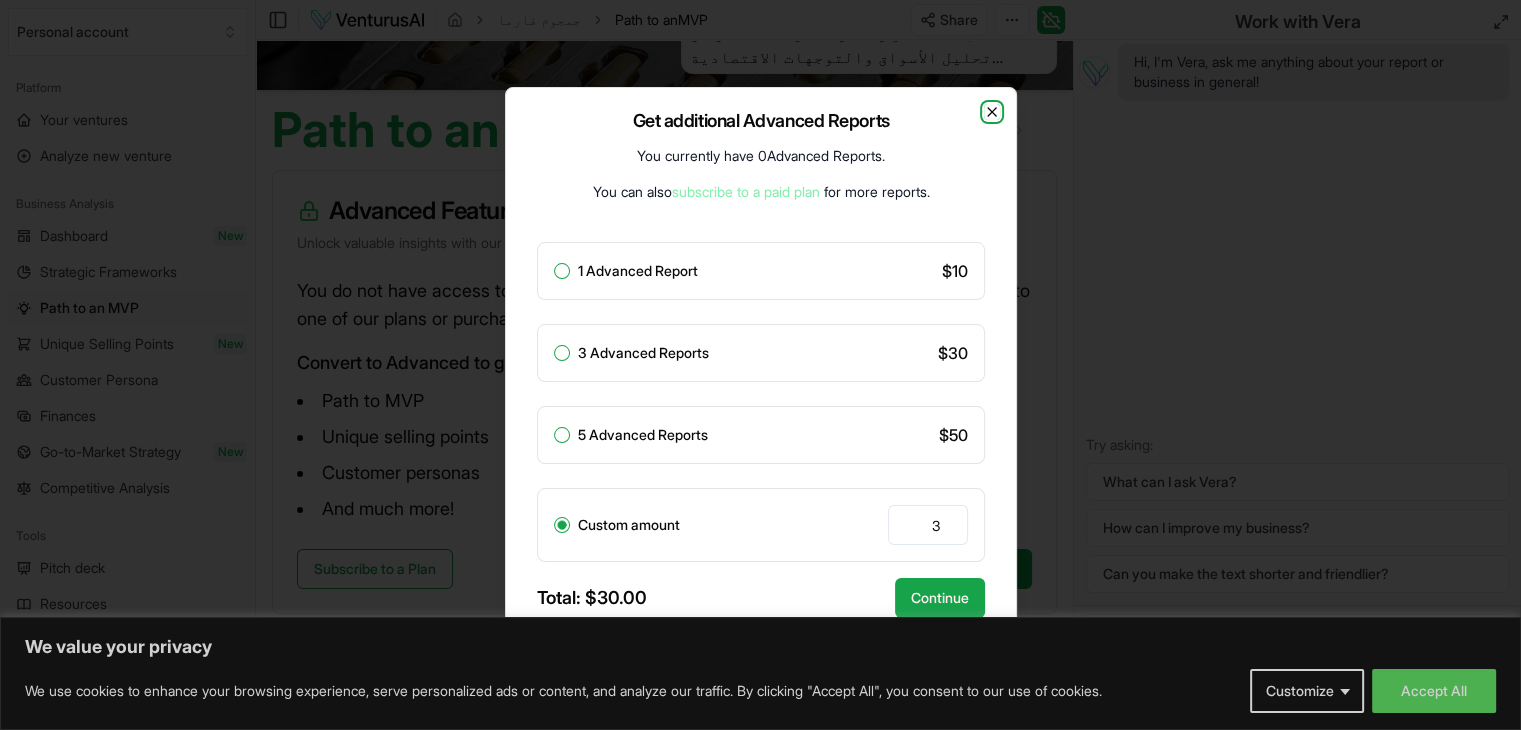 click 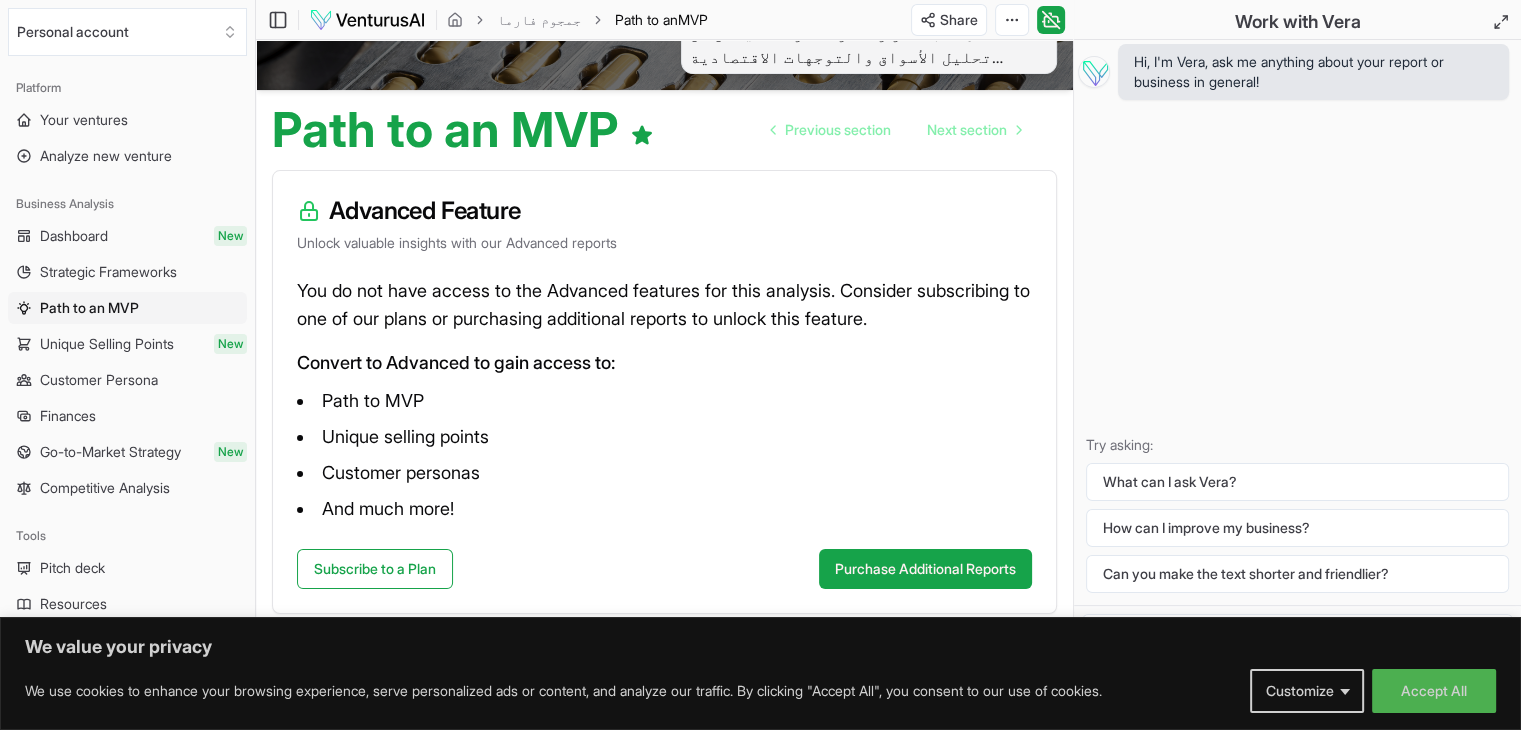 scroll, scrollTop: 0, scrollLeft: 0, axis: both 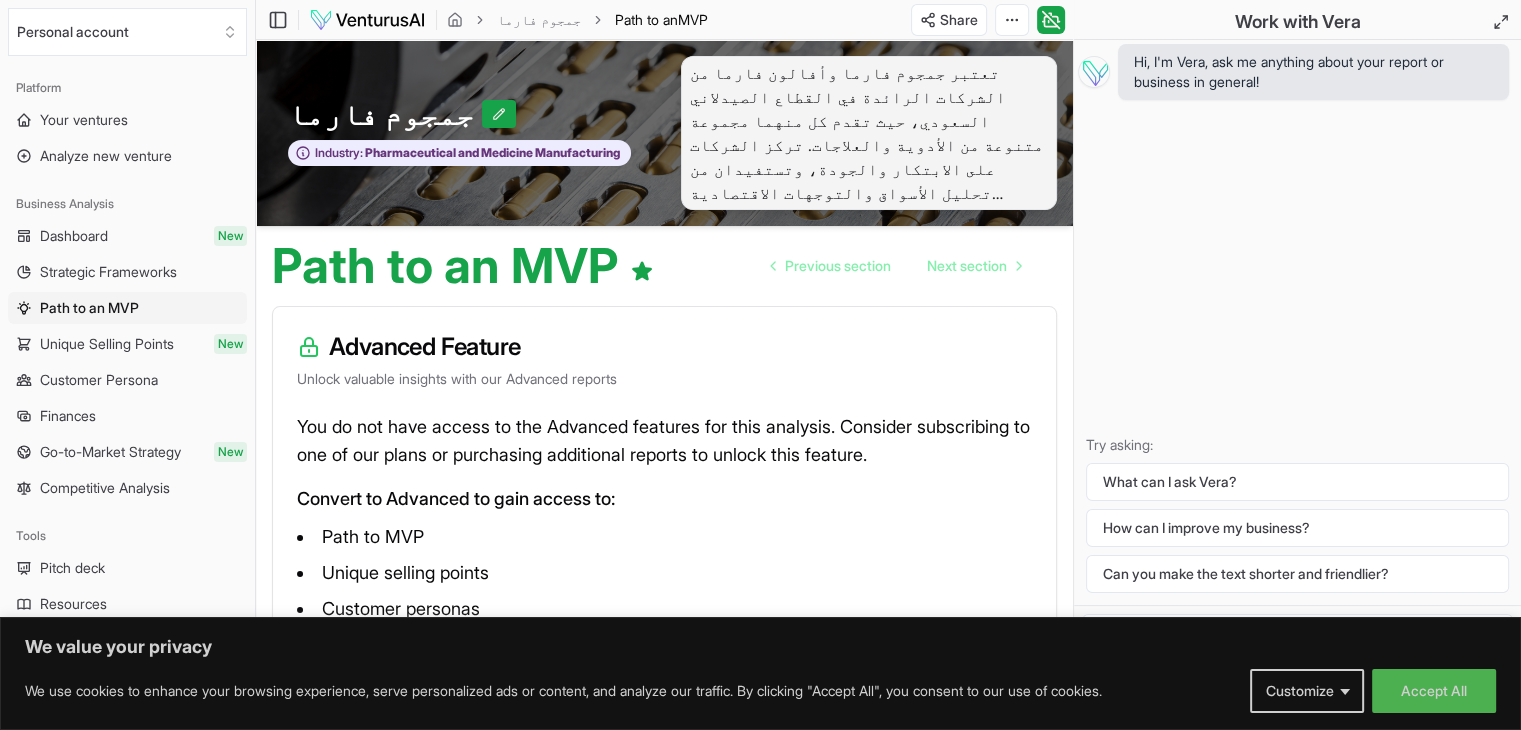 click on "جمجوم فارما" at bounding box center [460, 114] 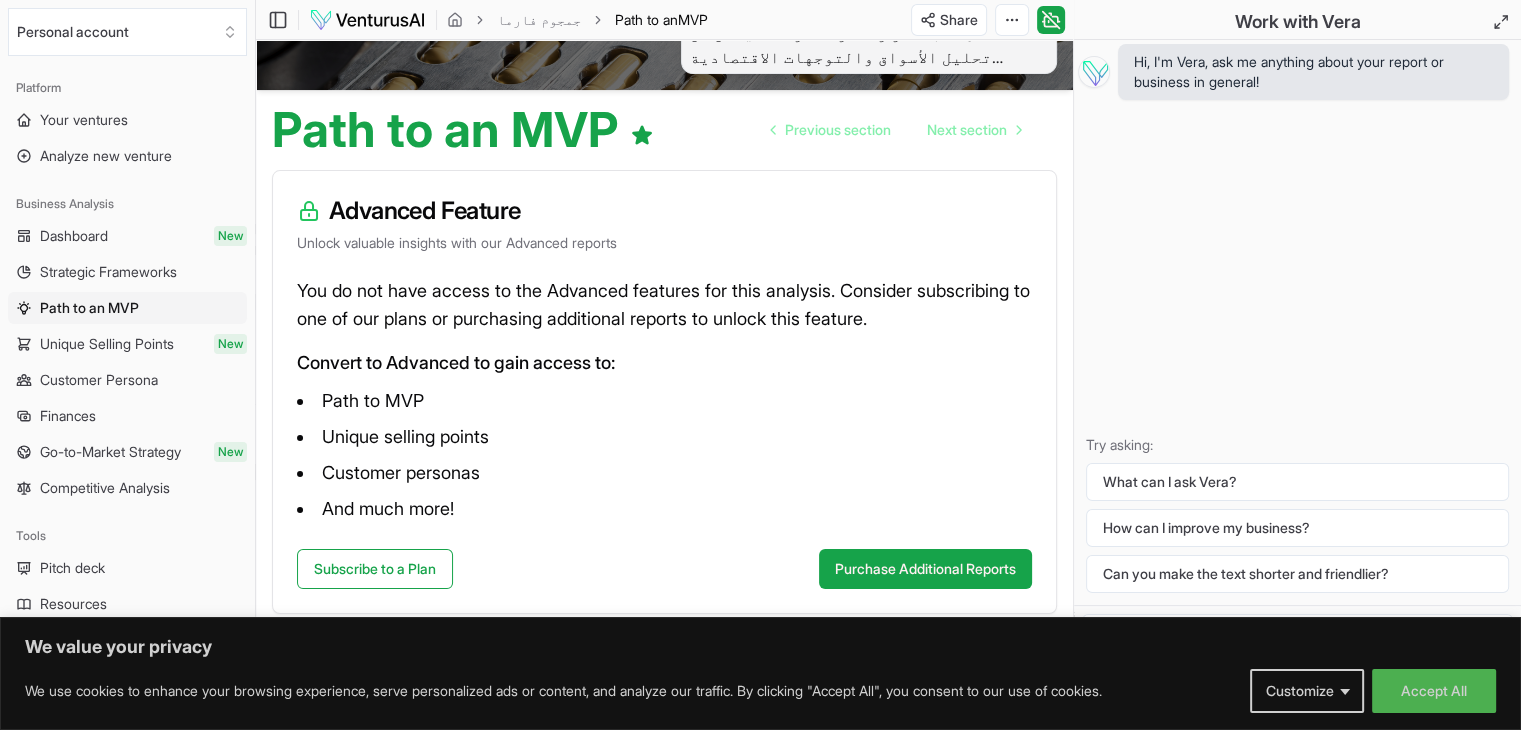 scroll, scrollTop: 136, scrollLeft: 0, axis: vertical 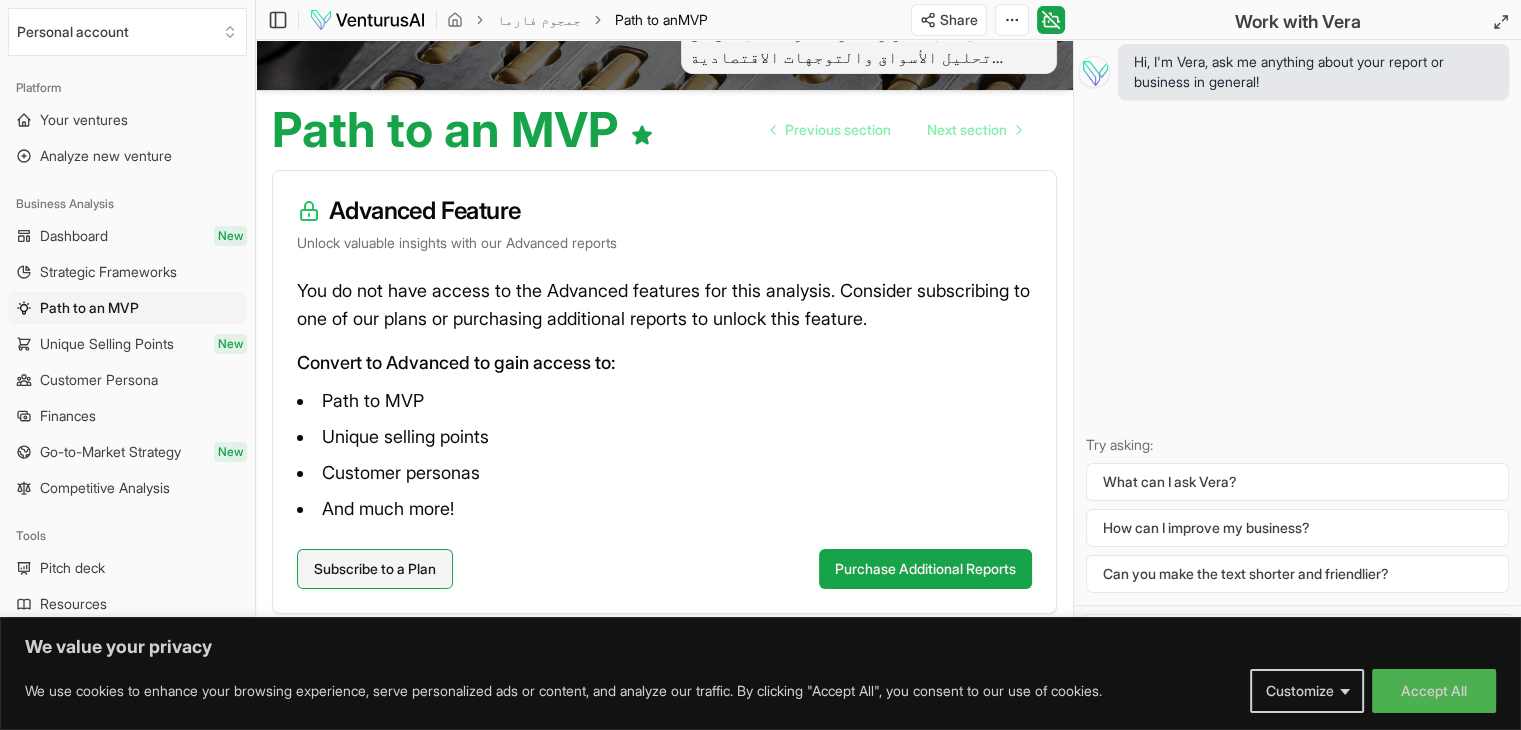 click on "Subscribe to a Plan" at bounding box center [375, 569] 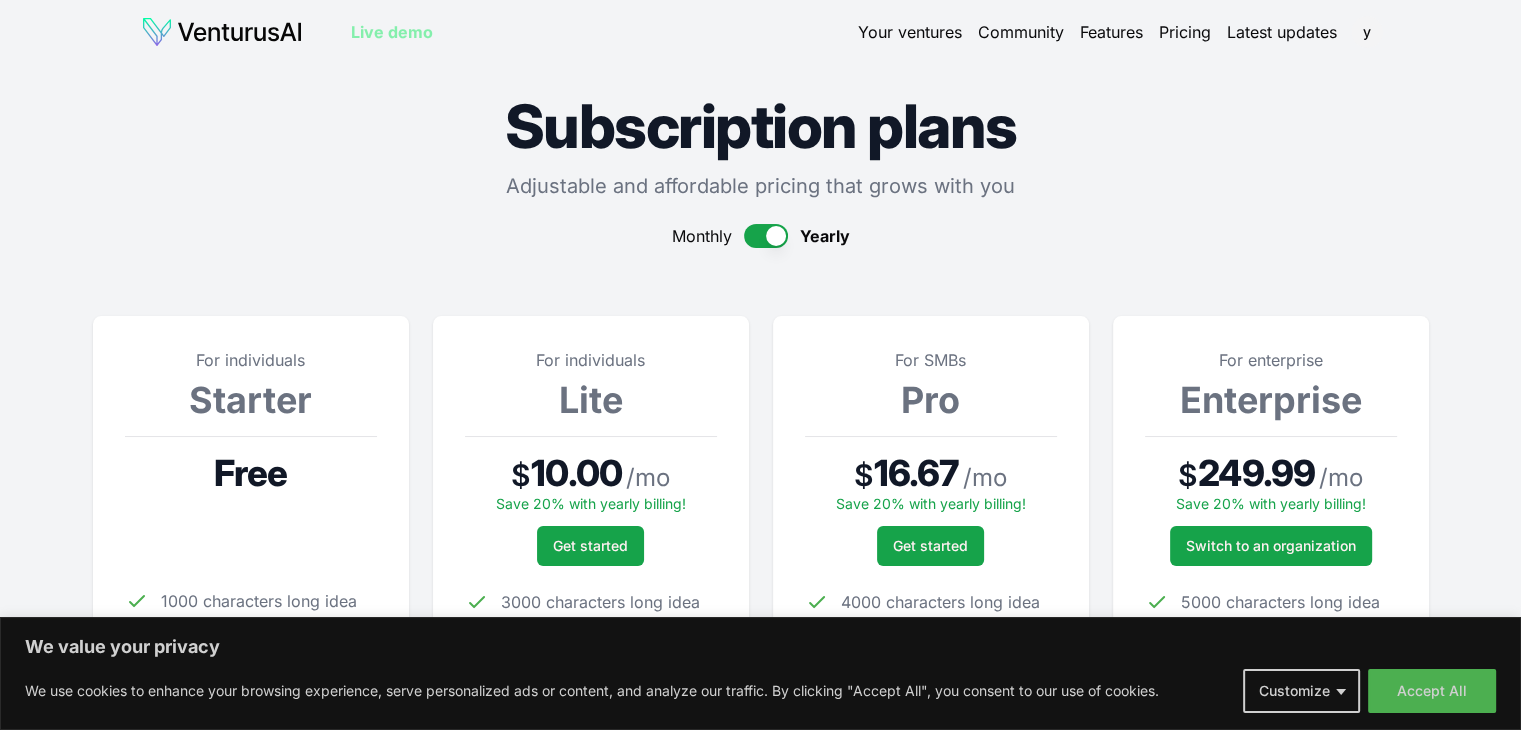 scroll, scrollTop: 330, scrollLeft: 0, axis: vertical 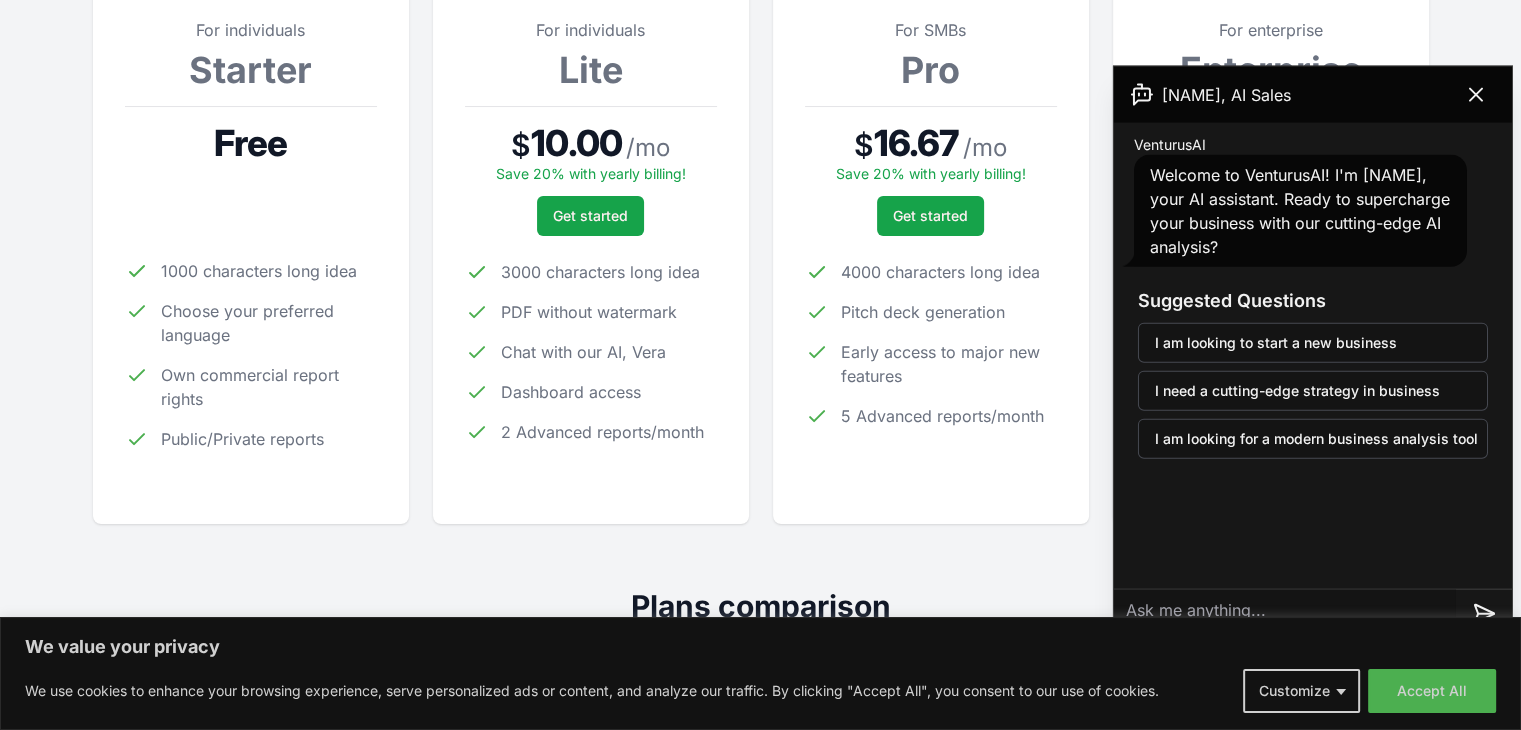 click at bounding box center (251, 215) 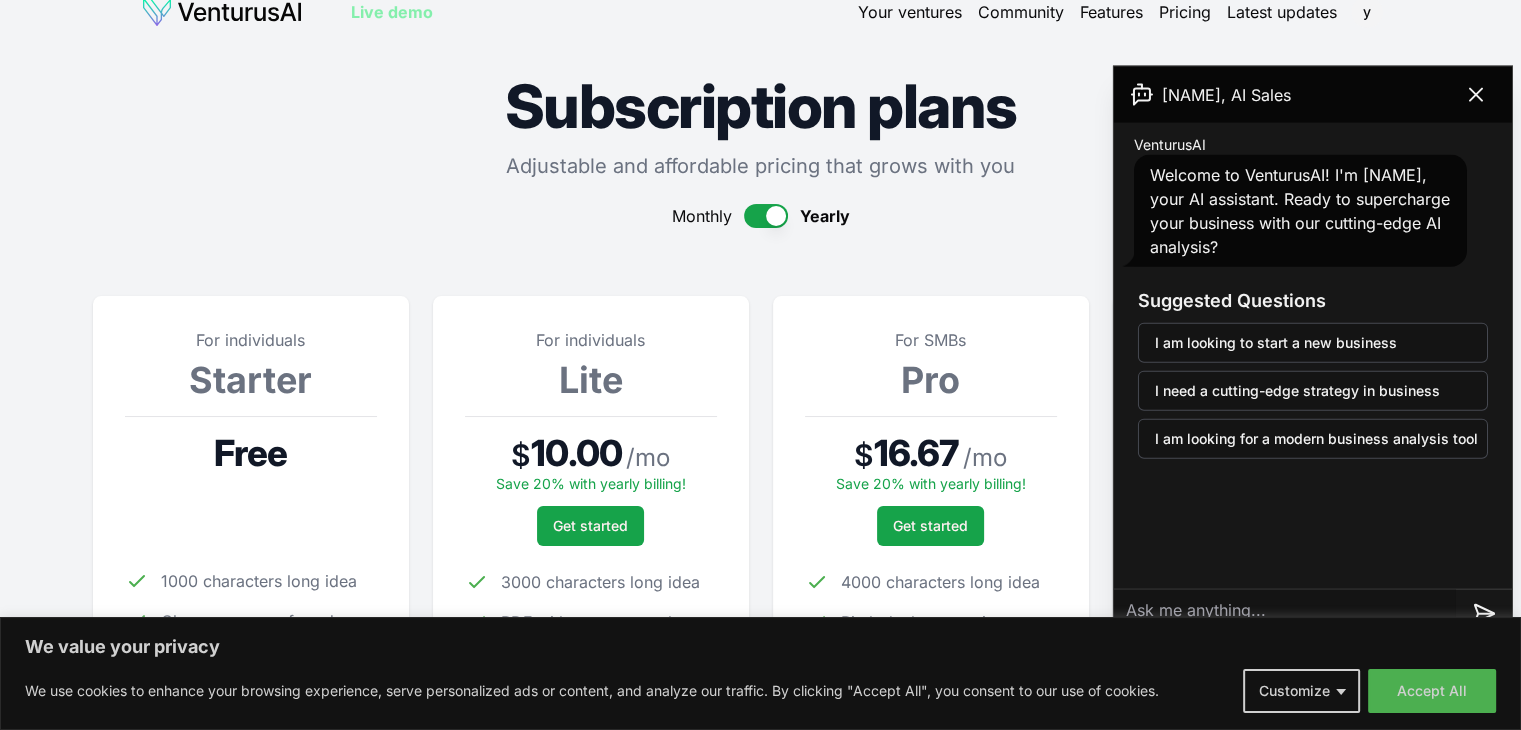 scroll, scrollTop: 264, scrollLeft: 0, axis: vertical 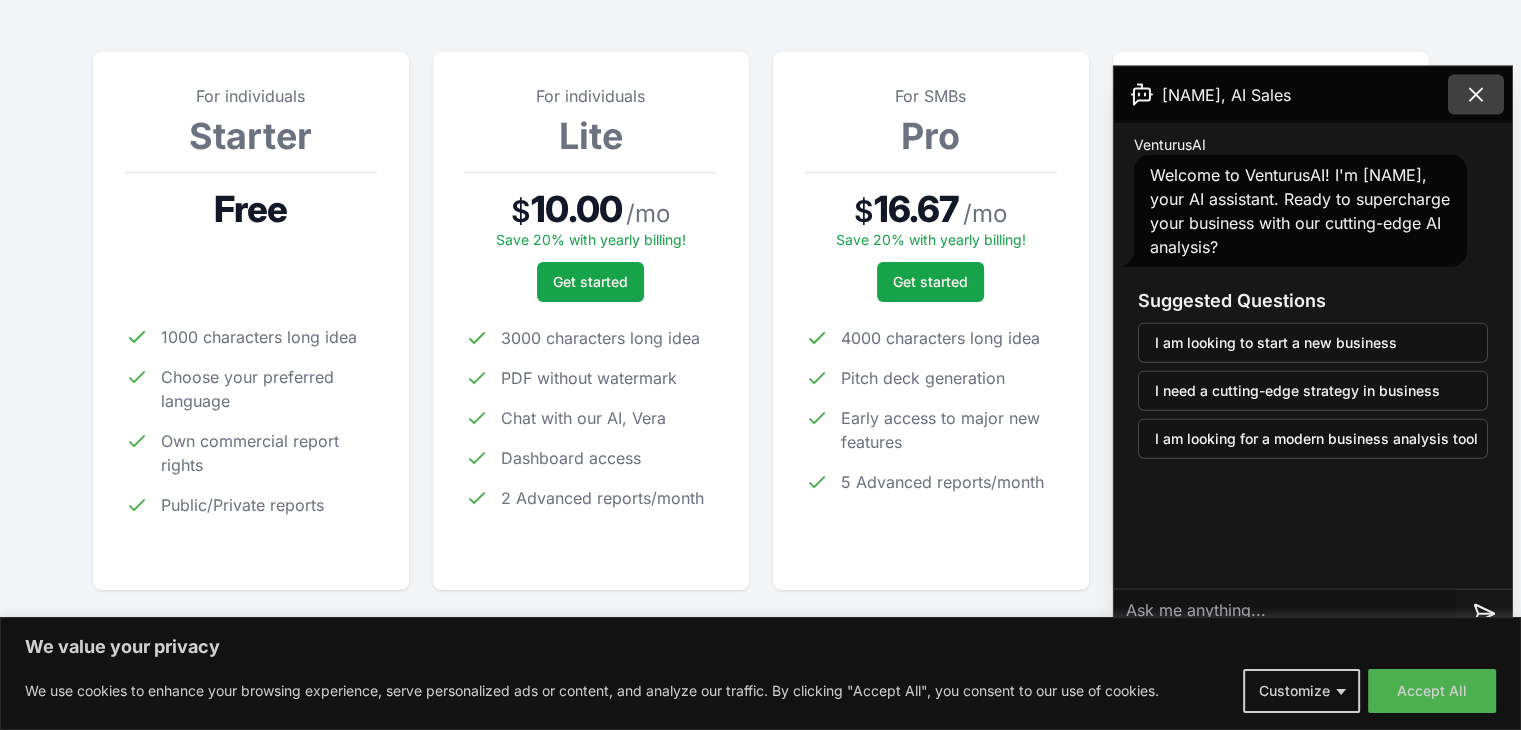 click 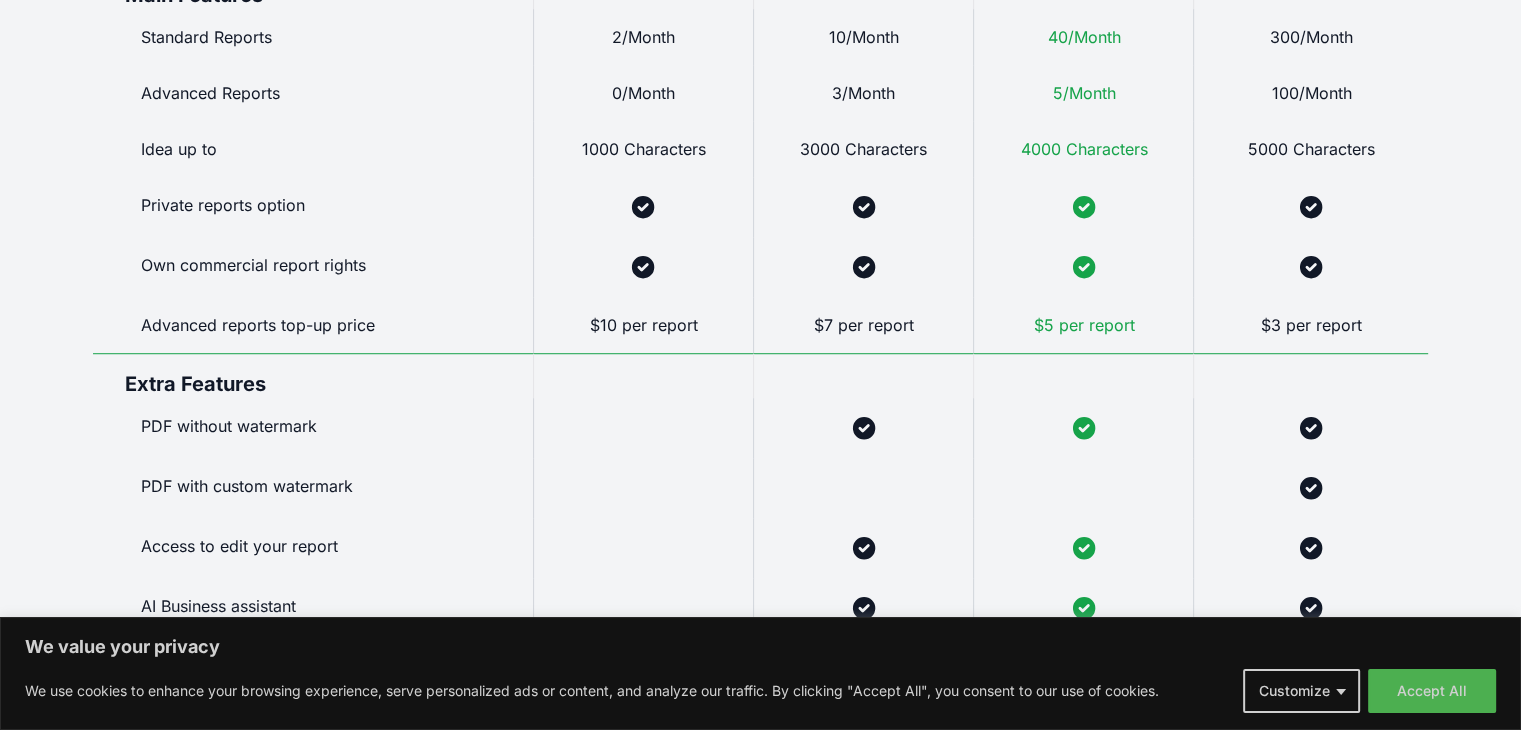 scroll, scrollTop: 0, scrollLeft: 0, axis: both 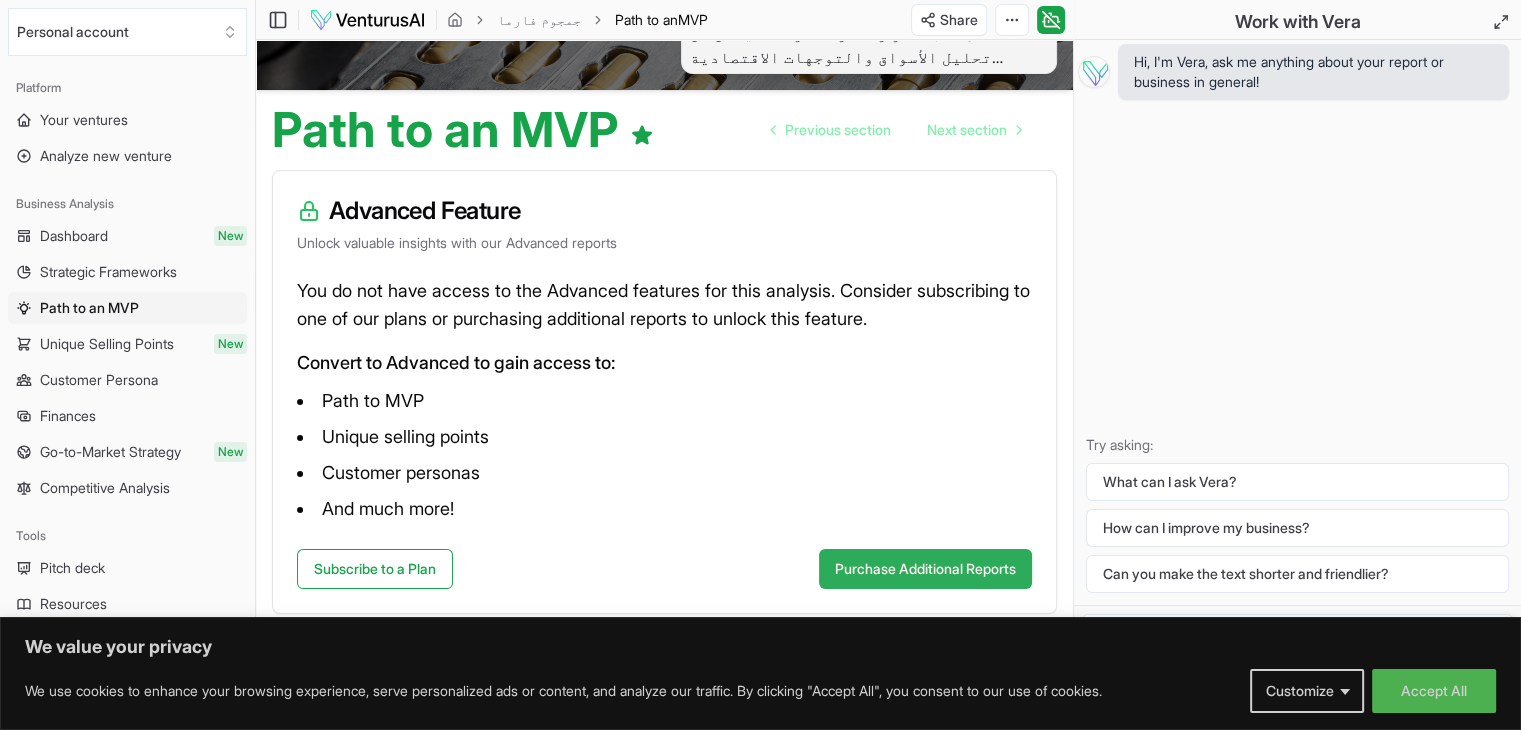 click on "Purchase Additional Reports" at bounding box center [925, 569] 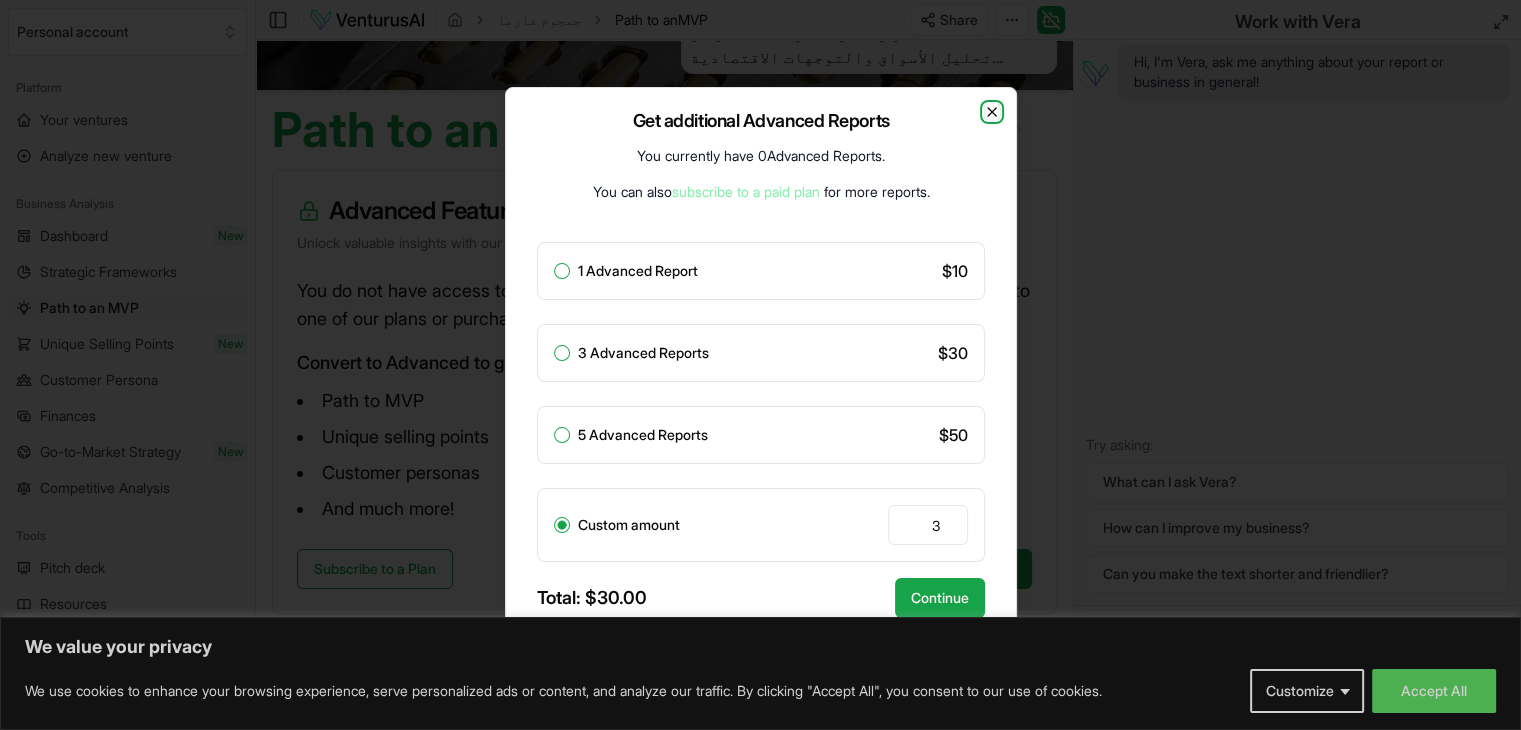 click 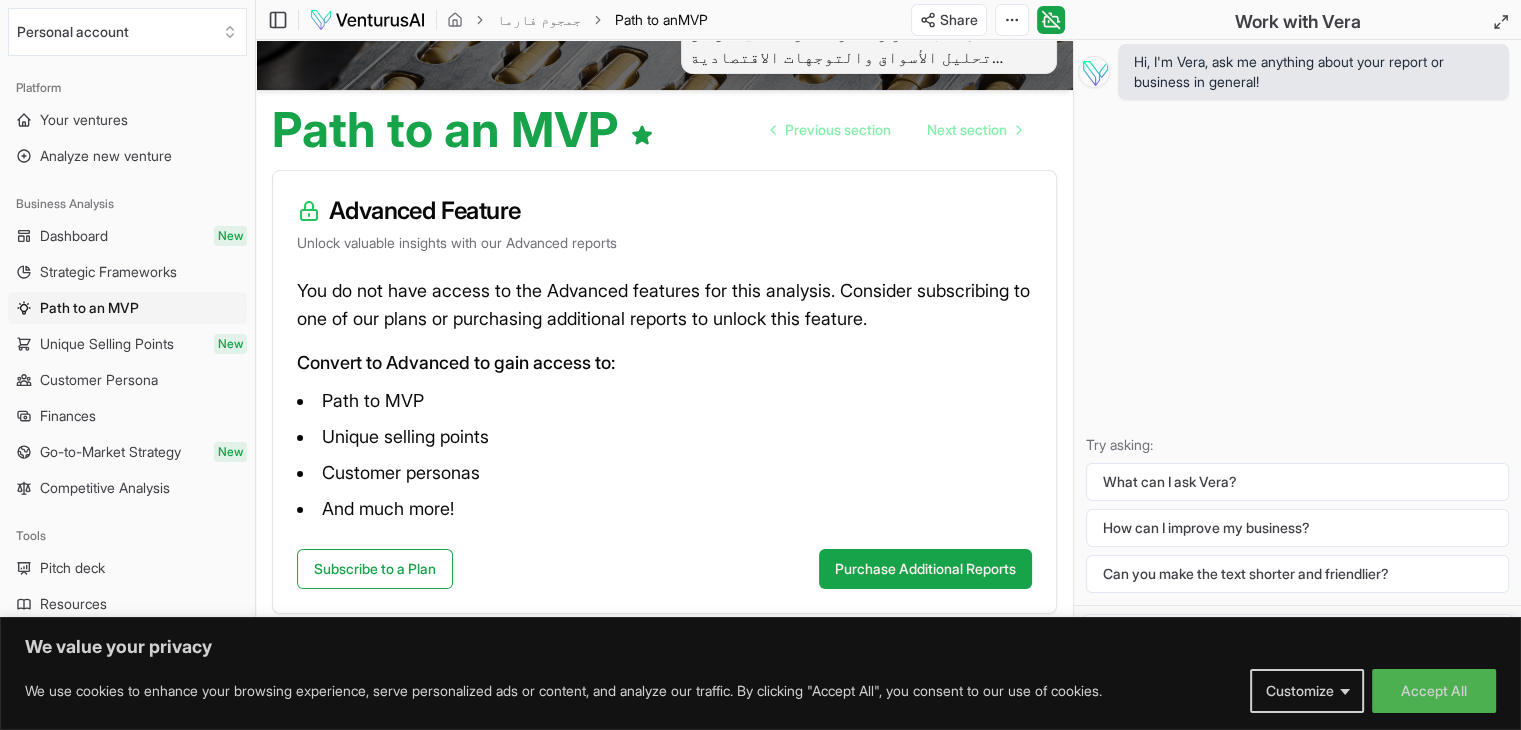 scroll, scrollTop: 0, scrollLeft: 0, axis: both 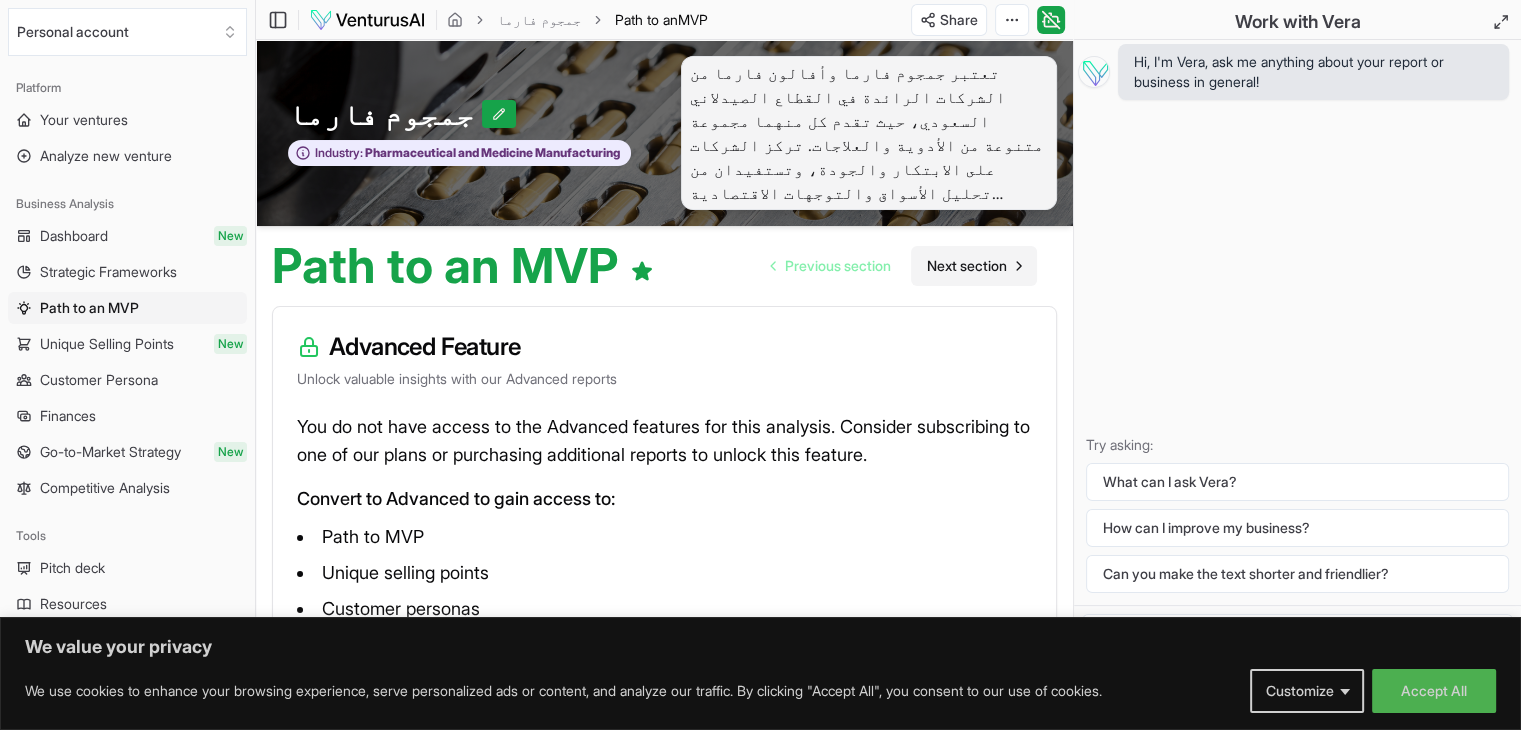 click on "Next section" at bounding box center [967, 266] 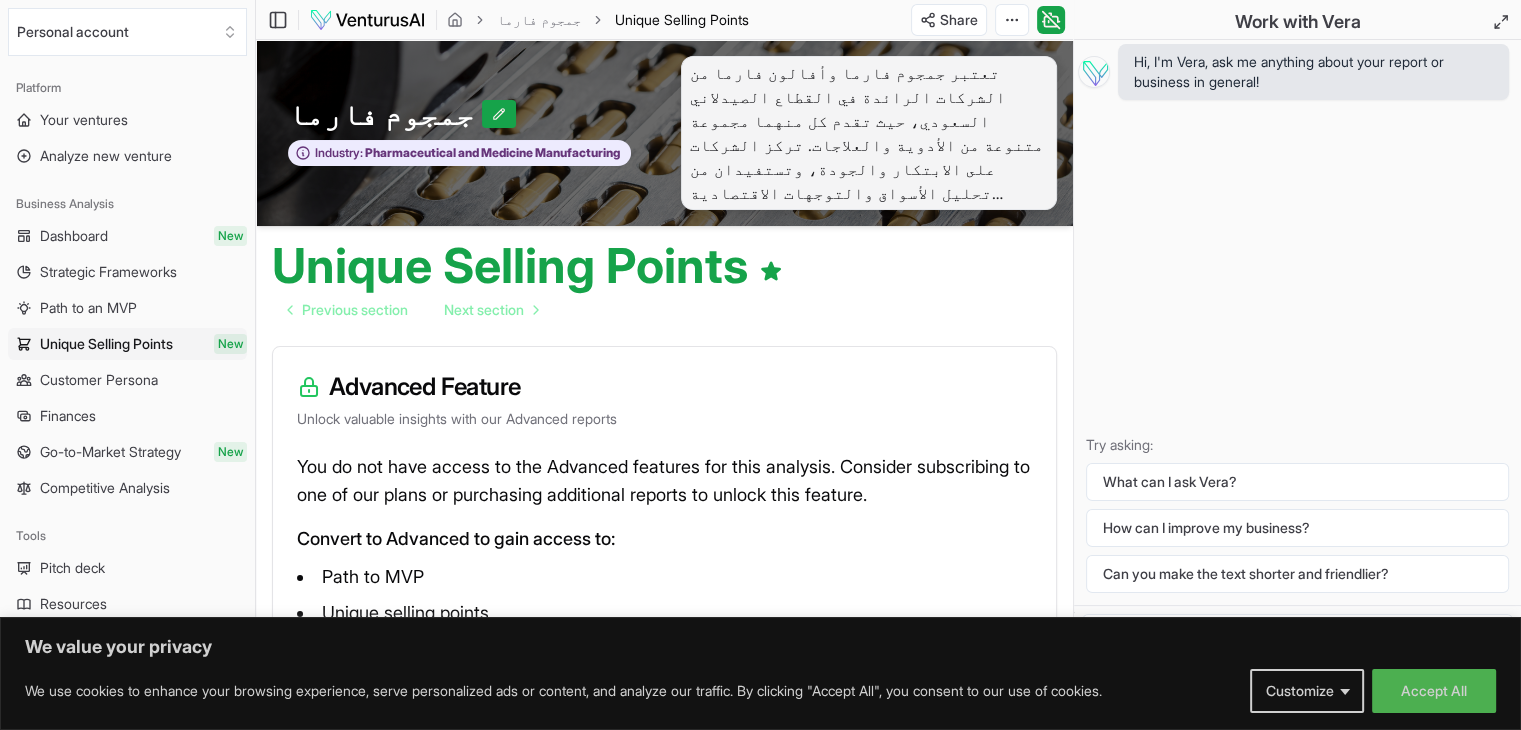 scroll, scrollTop: 176, scrollLeft: 0, axis: vertical 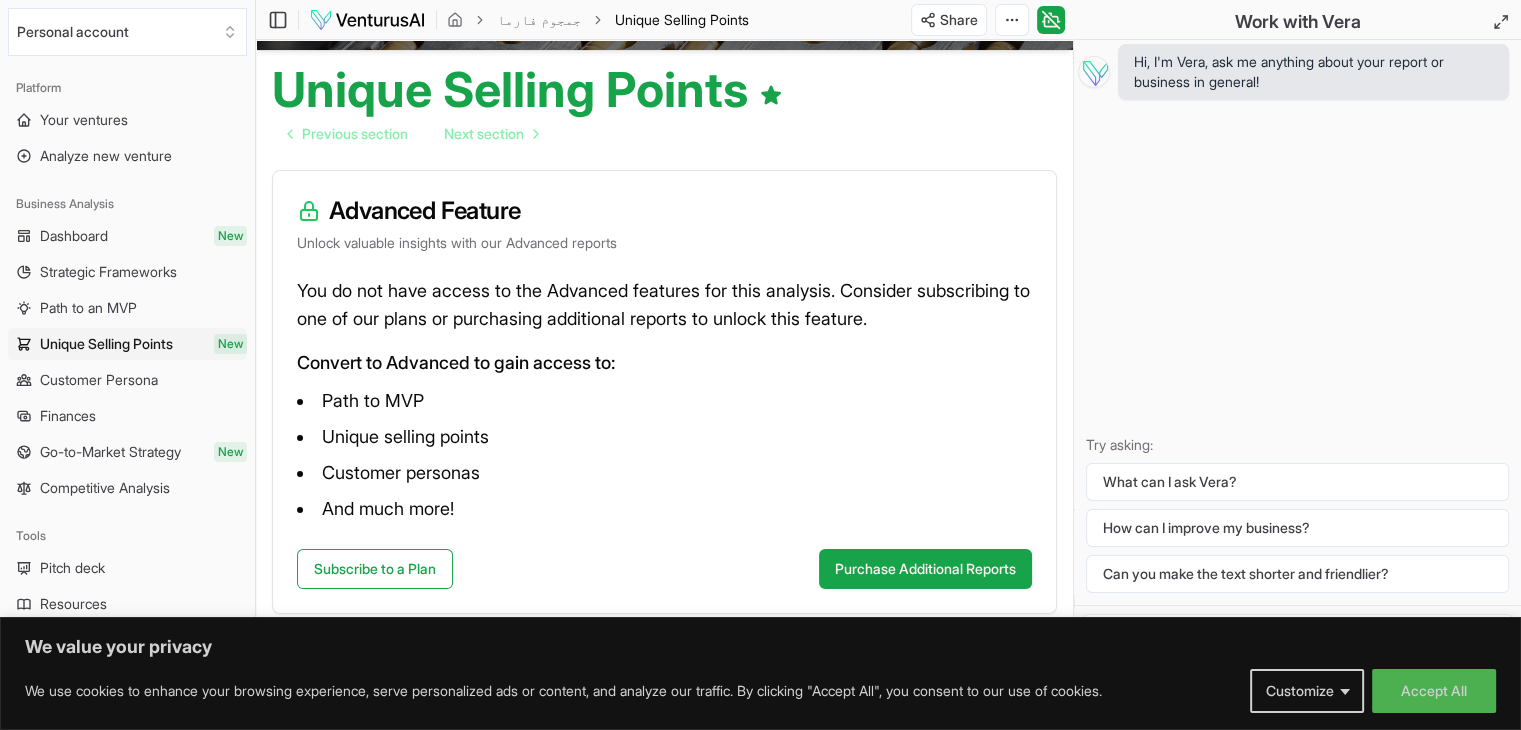 click on "You do not have access to the Advanced features for this analysis.   Consider subscribing to one of our plans or purchasing additional reports to unlock this feature. Convert to Advanced to gain access to: Path to MVP Unique selling points Customer personas And much more!" at bounding box center [664, 413] 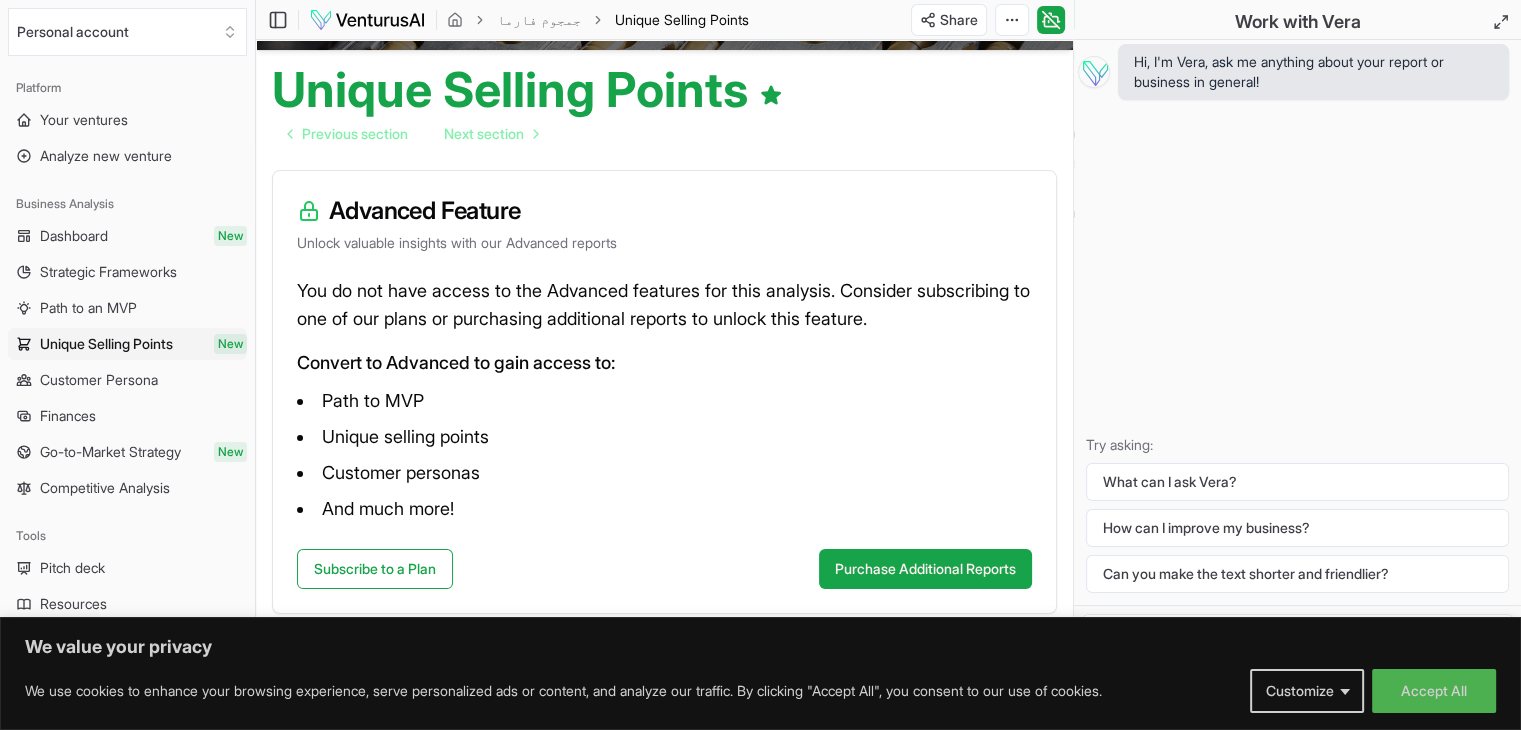 scroll, scrollTop: 0, scrollLeft: 0, axis: both 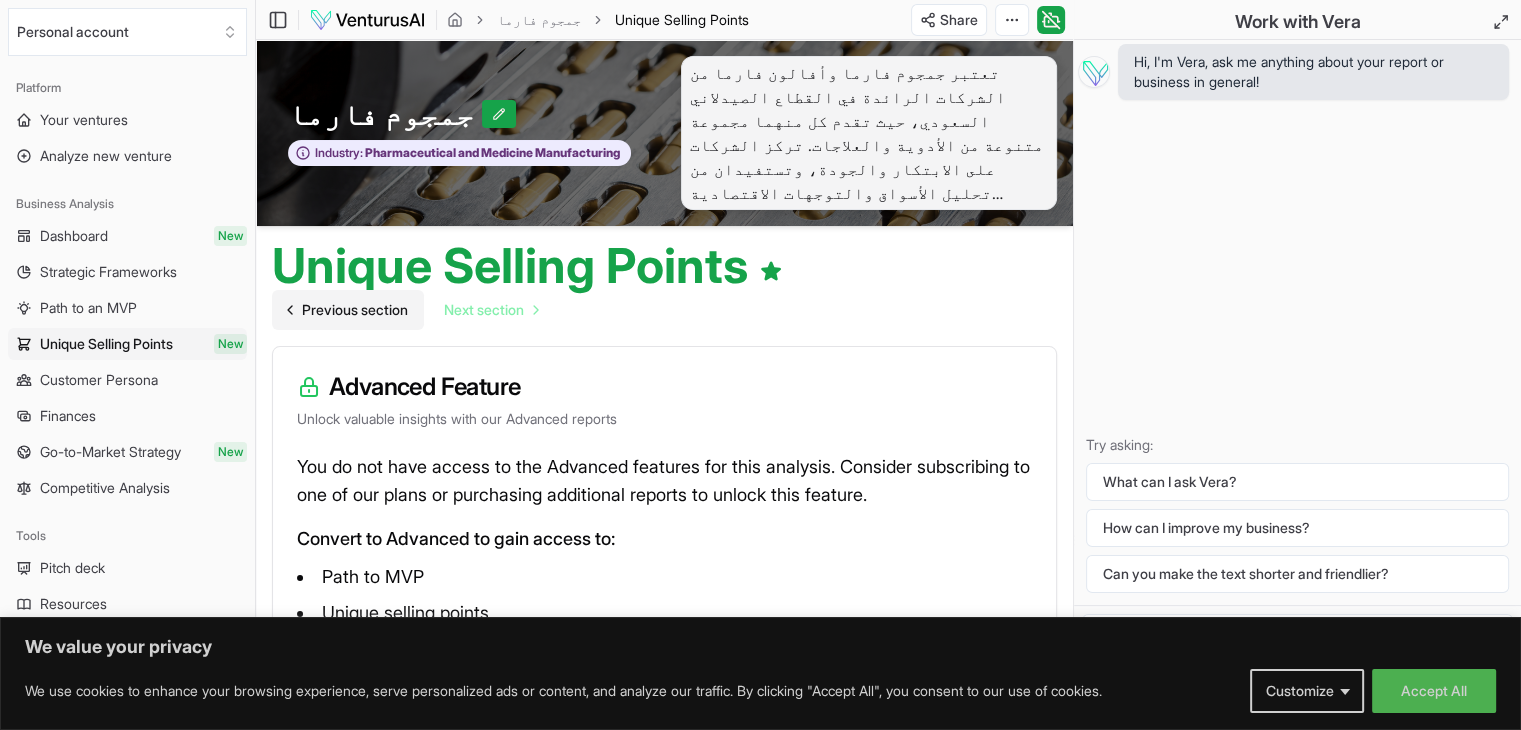 click on "Previous section" at bounding box center (355, 310) 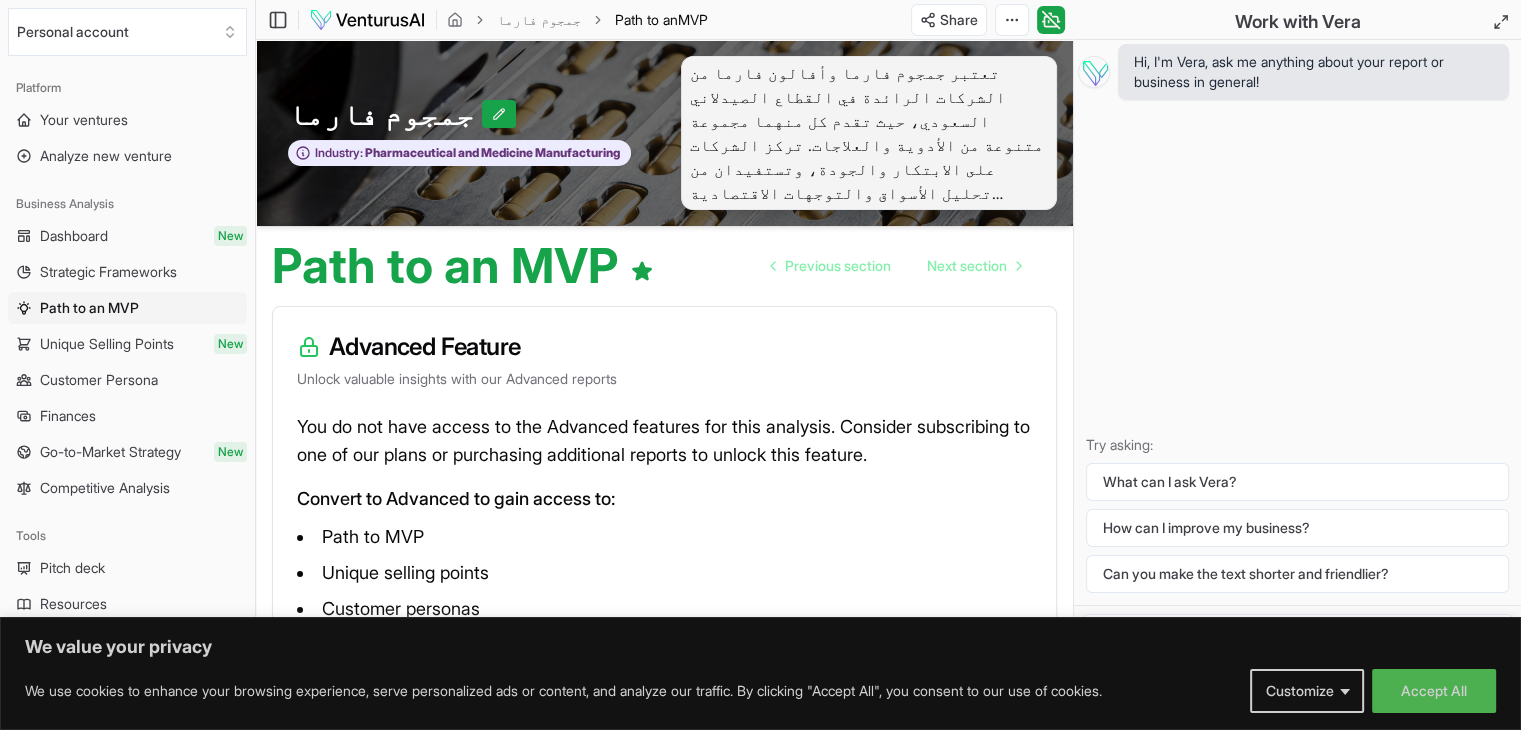 click on "جمجوم فارما" at bounding box center [460, 114] 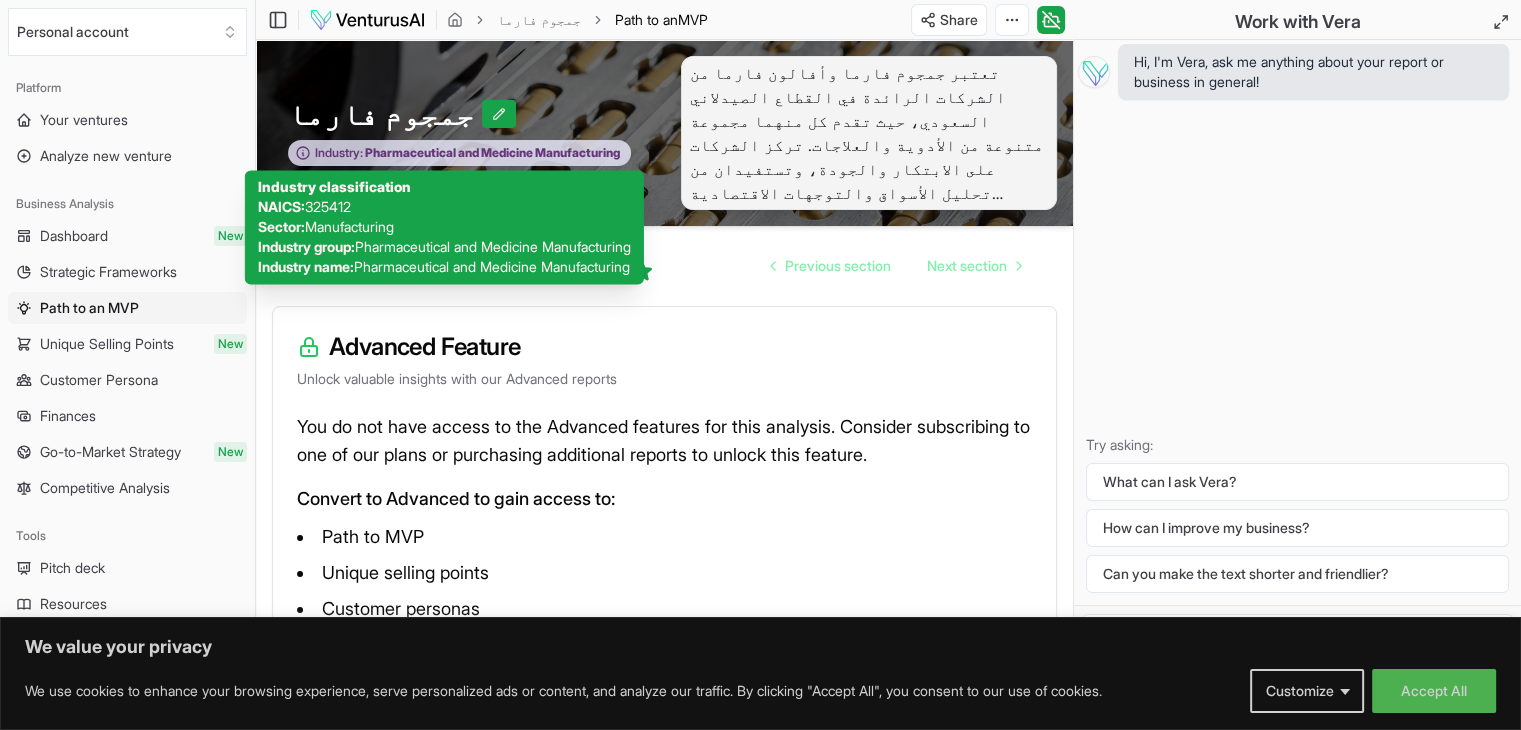 click on "Industry: Pharmaceutical and Medicine Manufacturing" at bounding box center [459, 153] 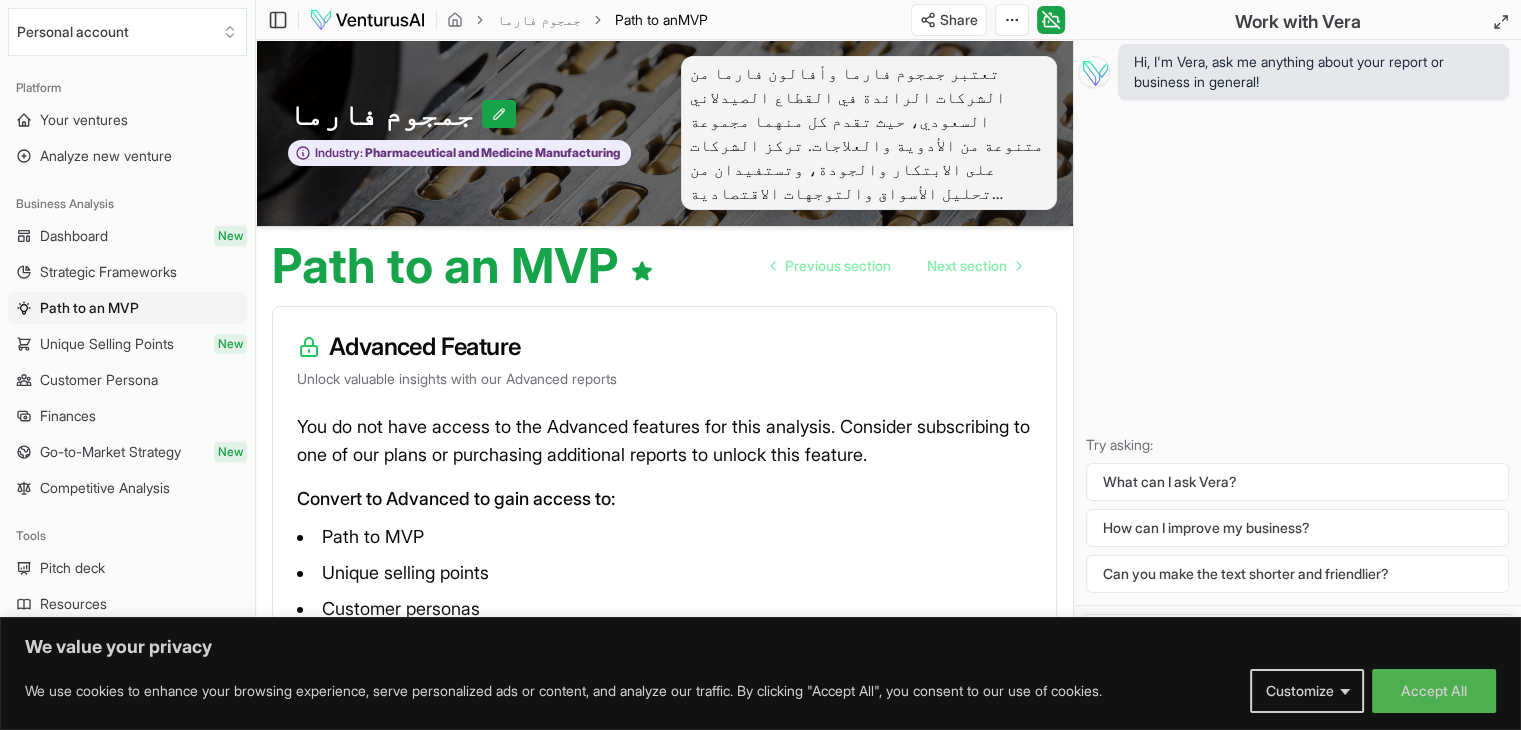 click on "جمجوم فارما Industry: Pharmaceutical and Medicine Manufacturing" at bounding box center [460, 133] 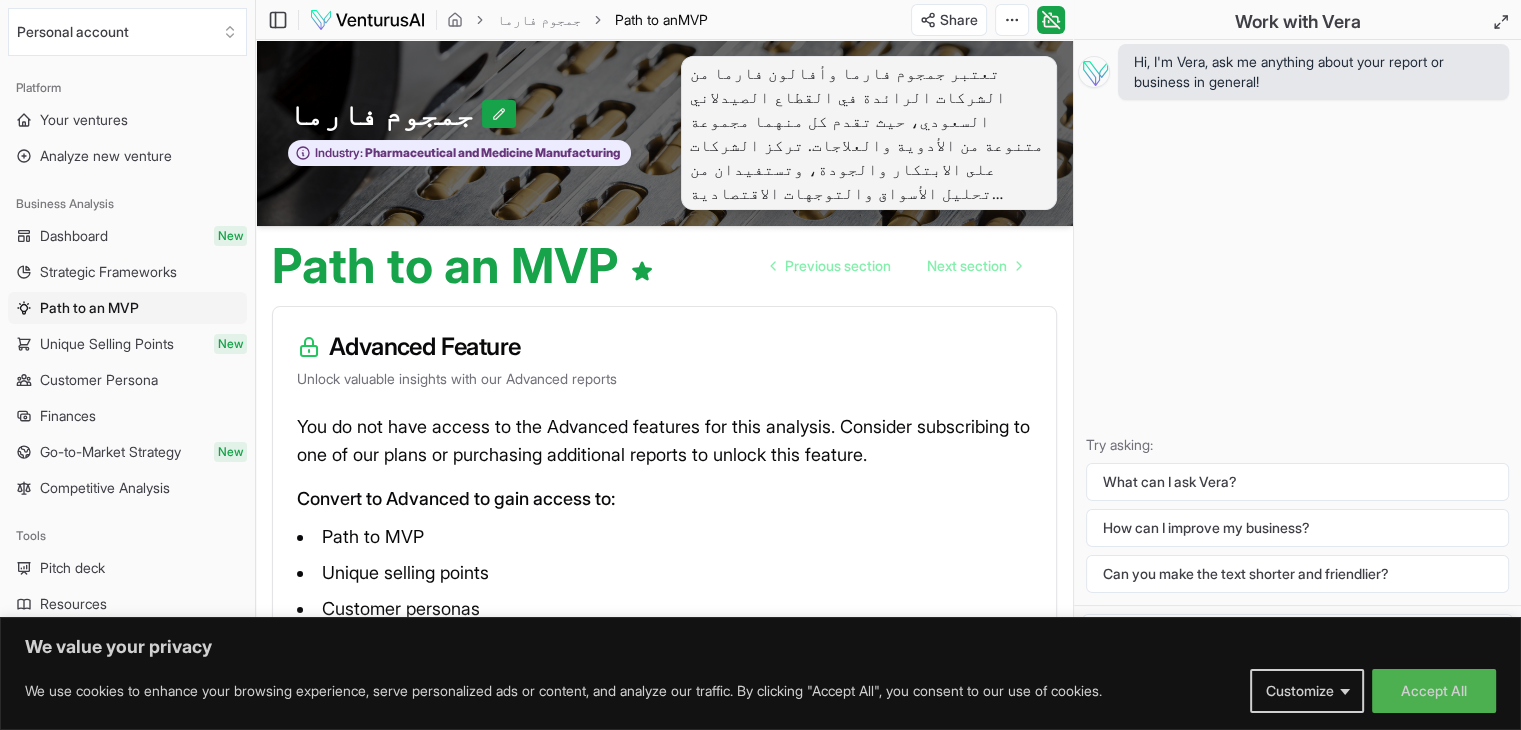 click on "تعتبر جمجوم فارما وأفالون فارما من الشركات الرائدة في القطاع الصيدلاني السعودي، حيث تقدم كل منهما مجموعة متنوعة من الأدوية والعلاجات. تركز الشركات على الابتكار والجودة، وتستفيدان من تحليل الأسواق والتوجهات الاقتصادية لتوسيع قاعدة عملائها وتحسين استراتيجيات النمو." at bounding box center (869, 133) 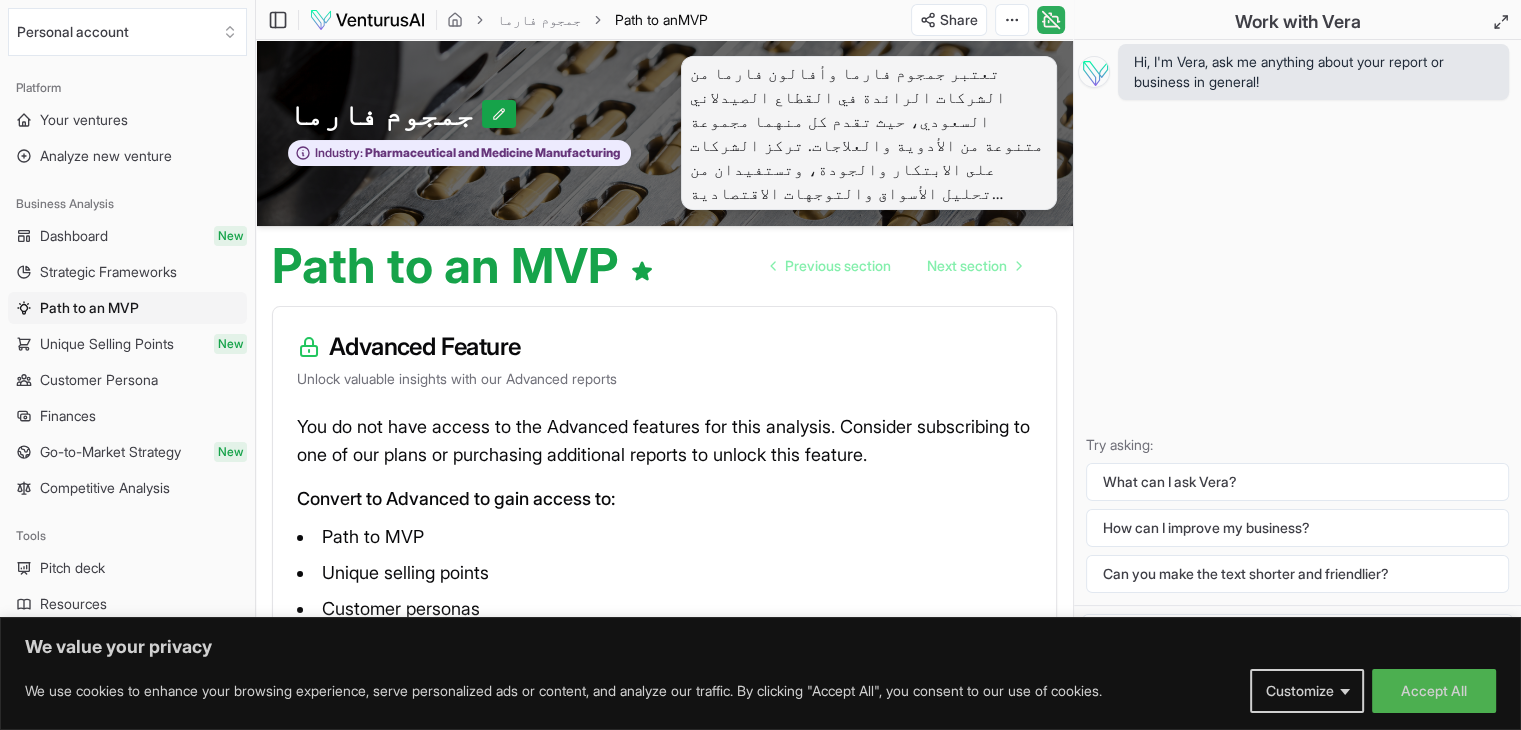 click 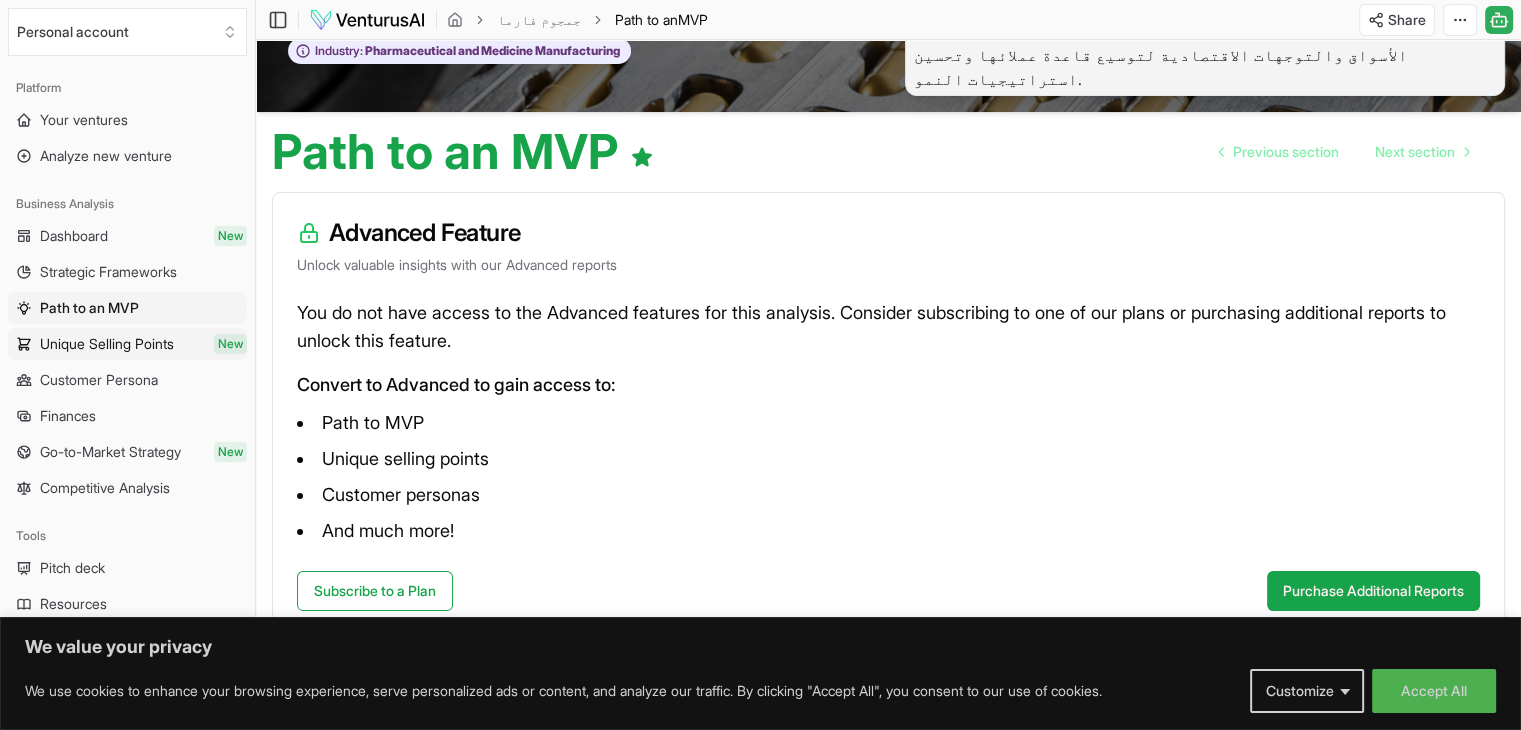 scroll, scrollTop: 0, scrollLeft: 0, axis: both 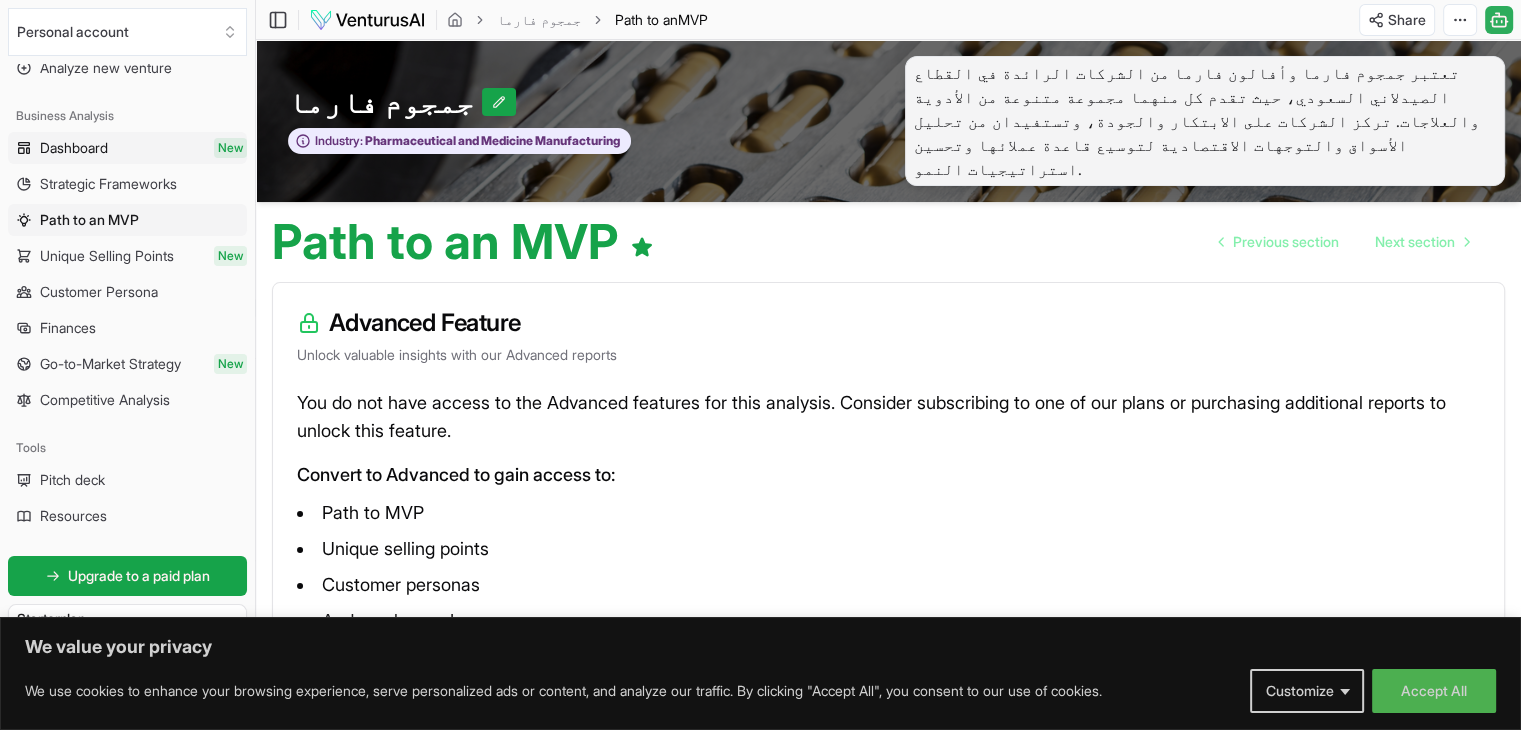 click on "Dashboard New" at bounding box center [127, 148] 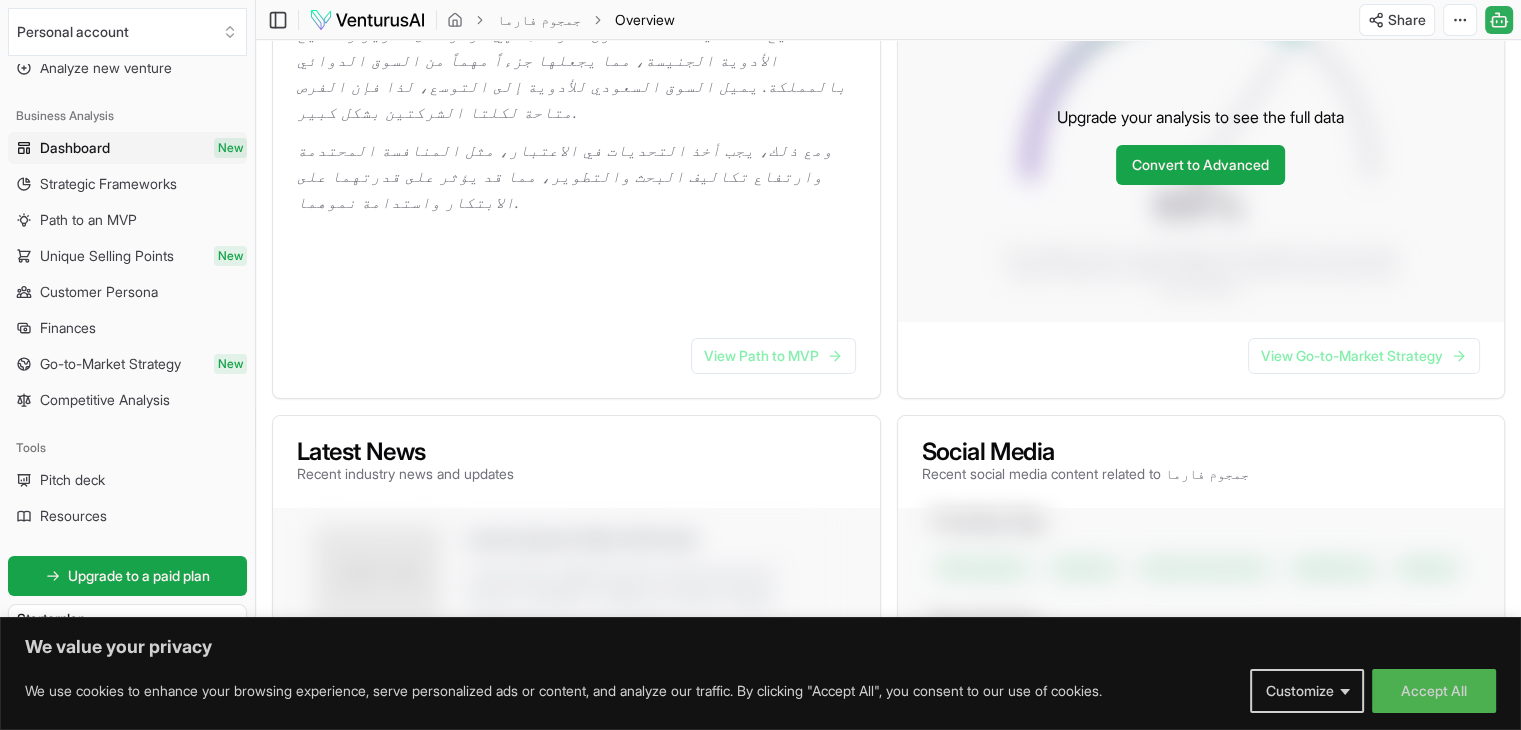 scroll, scrollTop: 488, scrollLeft: 0, axis: vertical 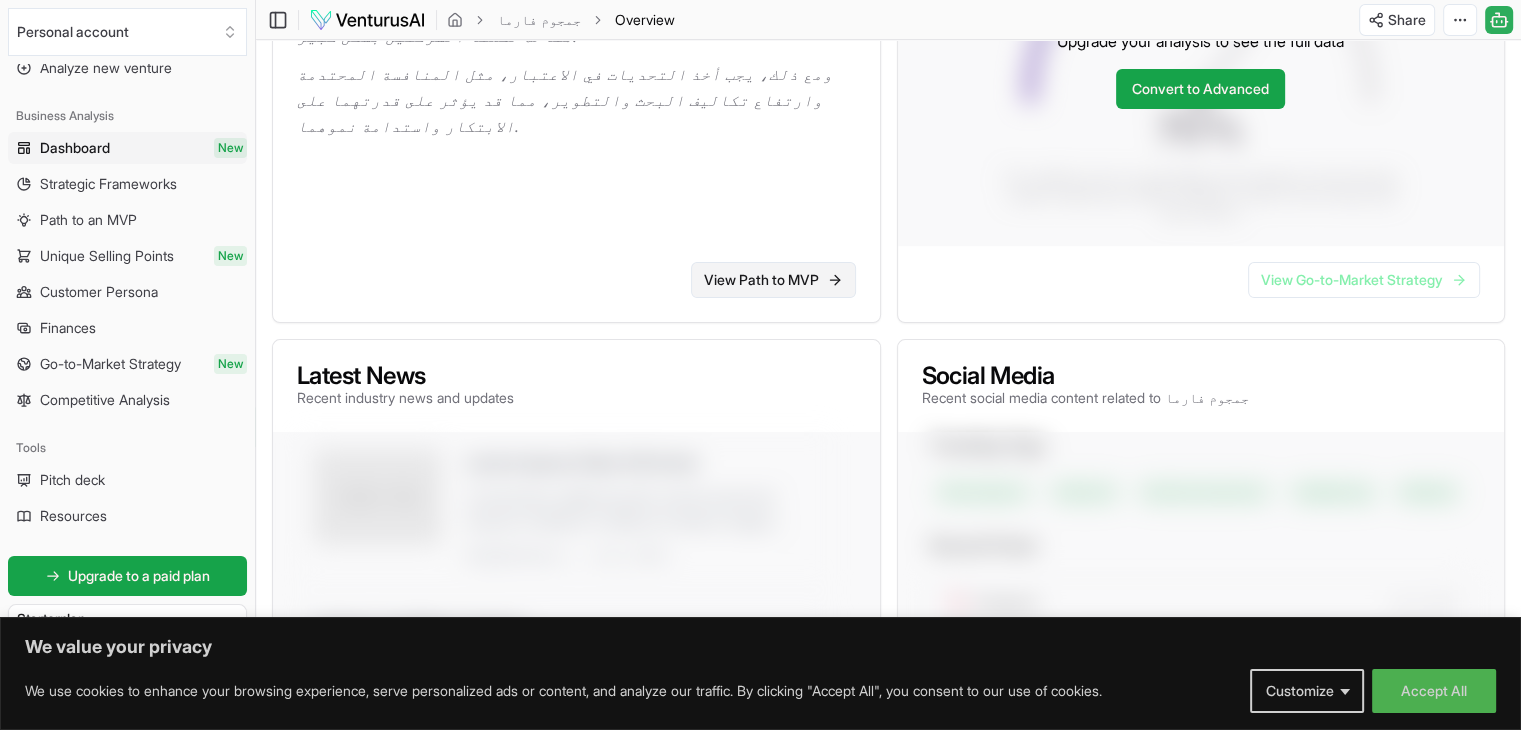 click on "View Path to MVP" at bounding box center (773, 280) 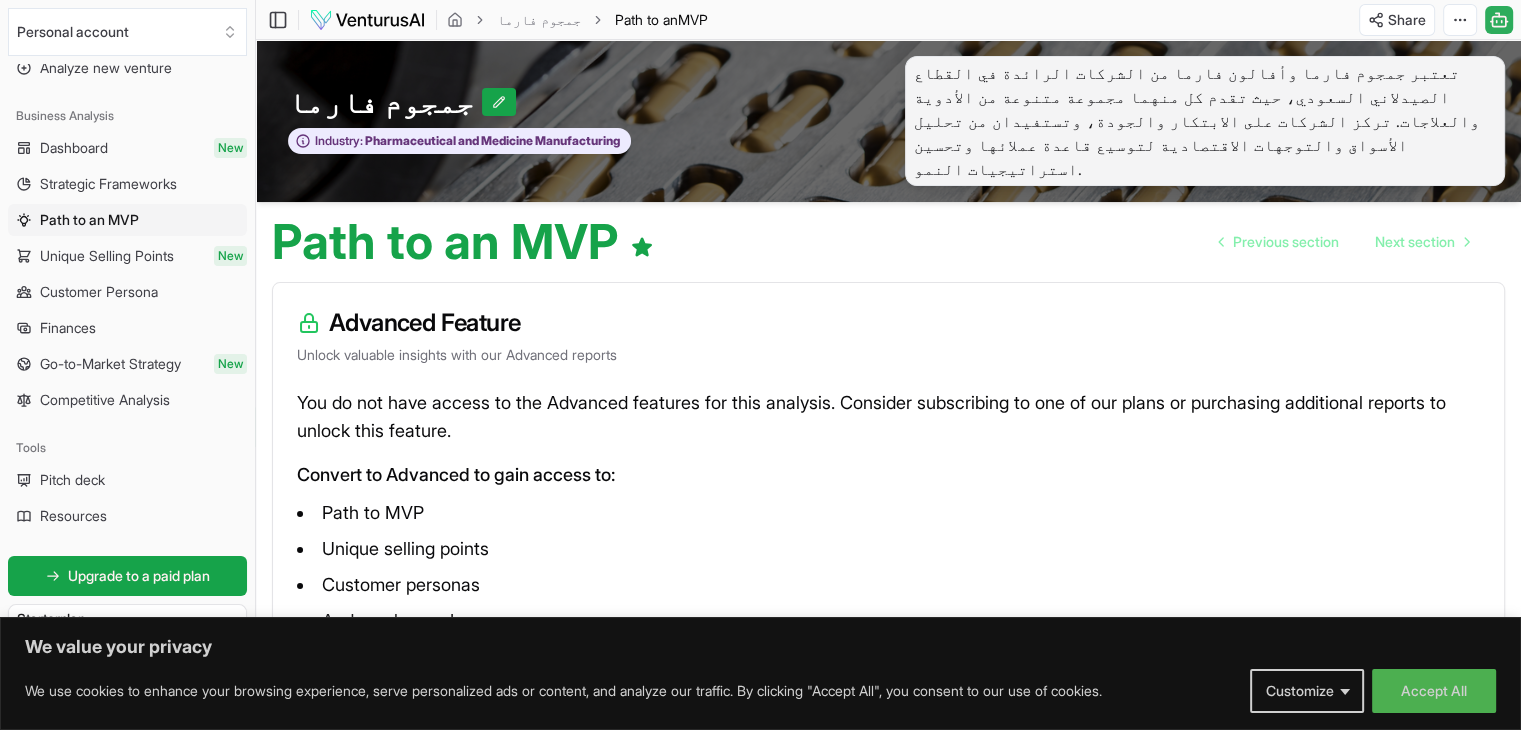 scroll, scrollTop: 90, scrollLeft: 0, axis: vertical 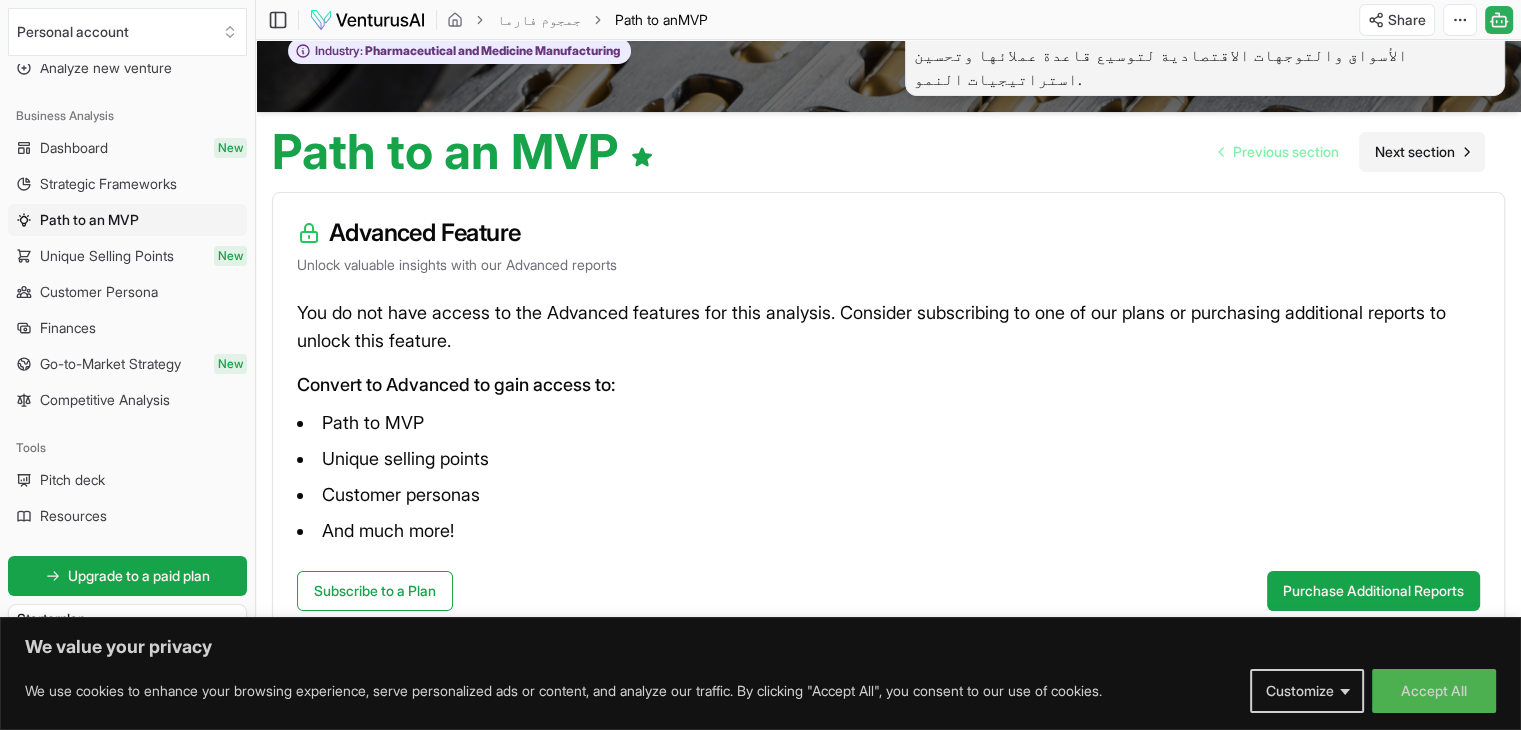click on "Next section" at bounding box center [1422, 152] 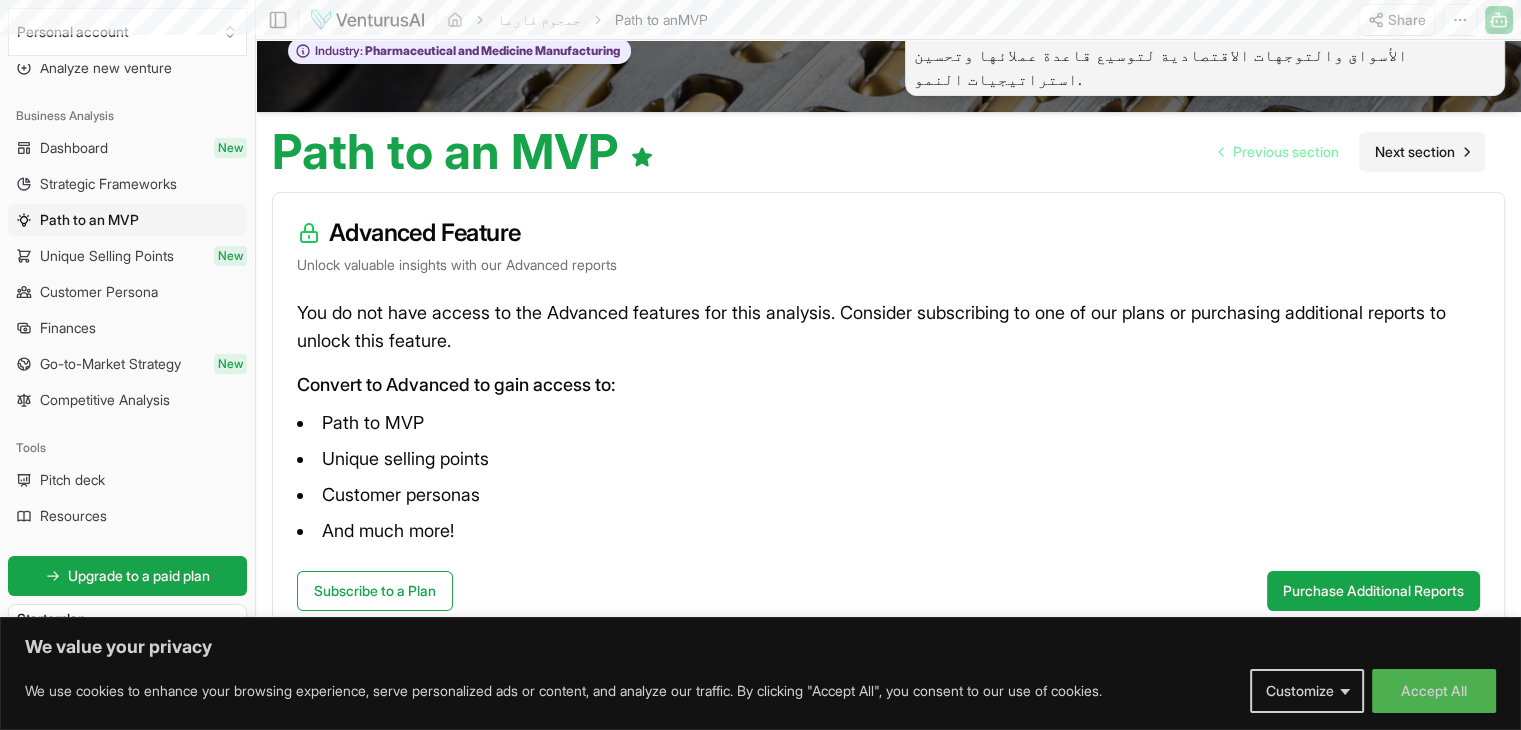 scroll, scrollTop: 0, scrollLeft: 0, axis: both 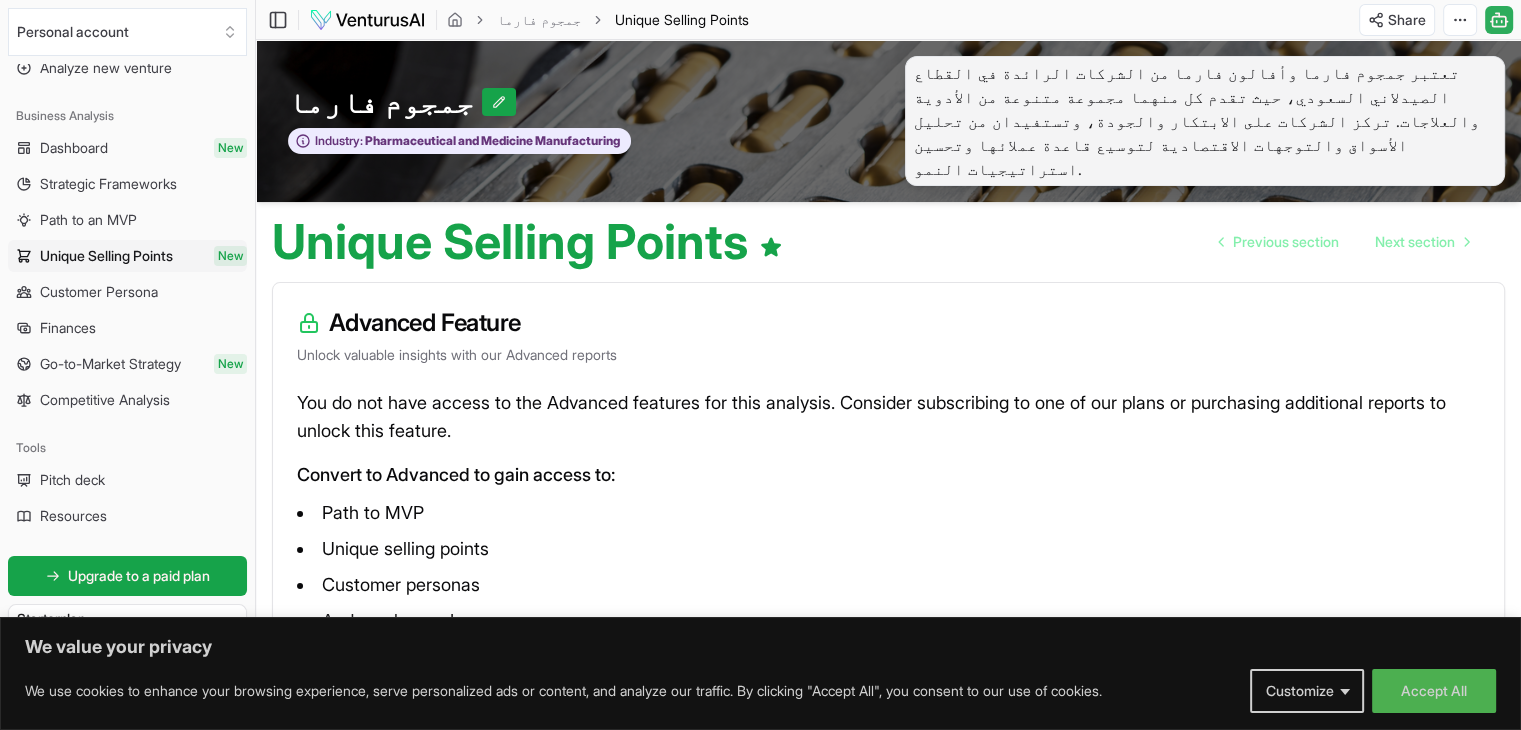 click on "Dashboard New Strategic Frameworks Path to an MVP Unique Selling Points New Customer Persona Finances Go-to-Market Strategy New Competitive Analysis" at bounding box center (127, 274) 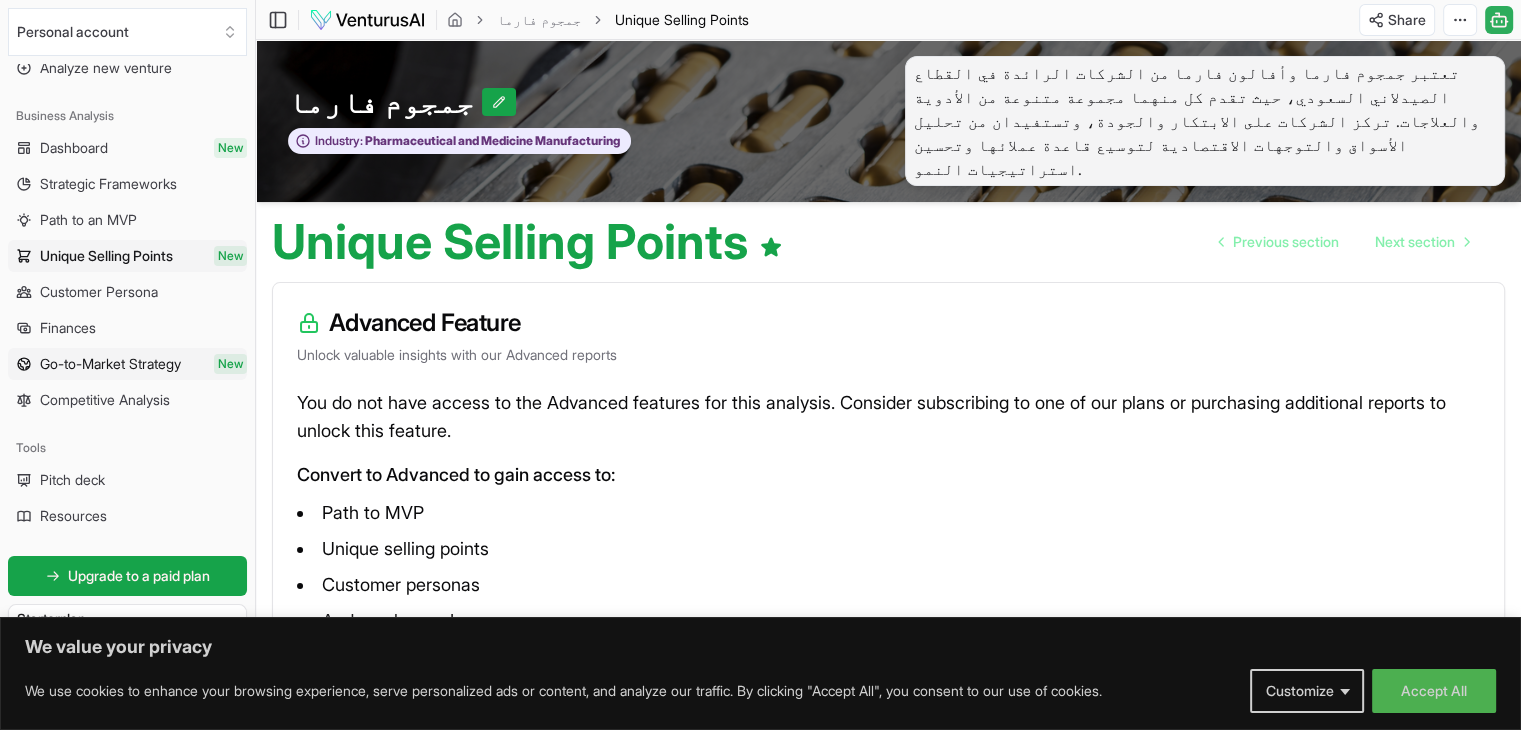 click on "Go-to-Market Strategy New" at bounding box center [127, 364] 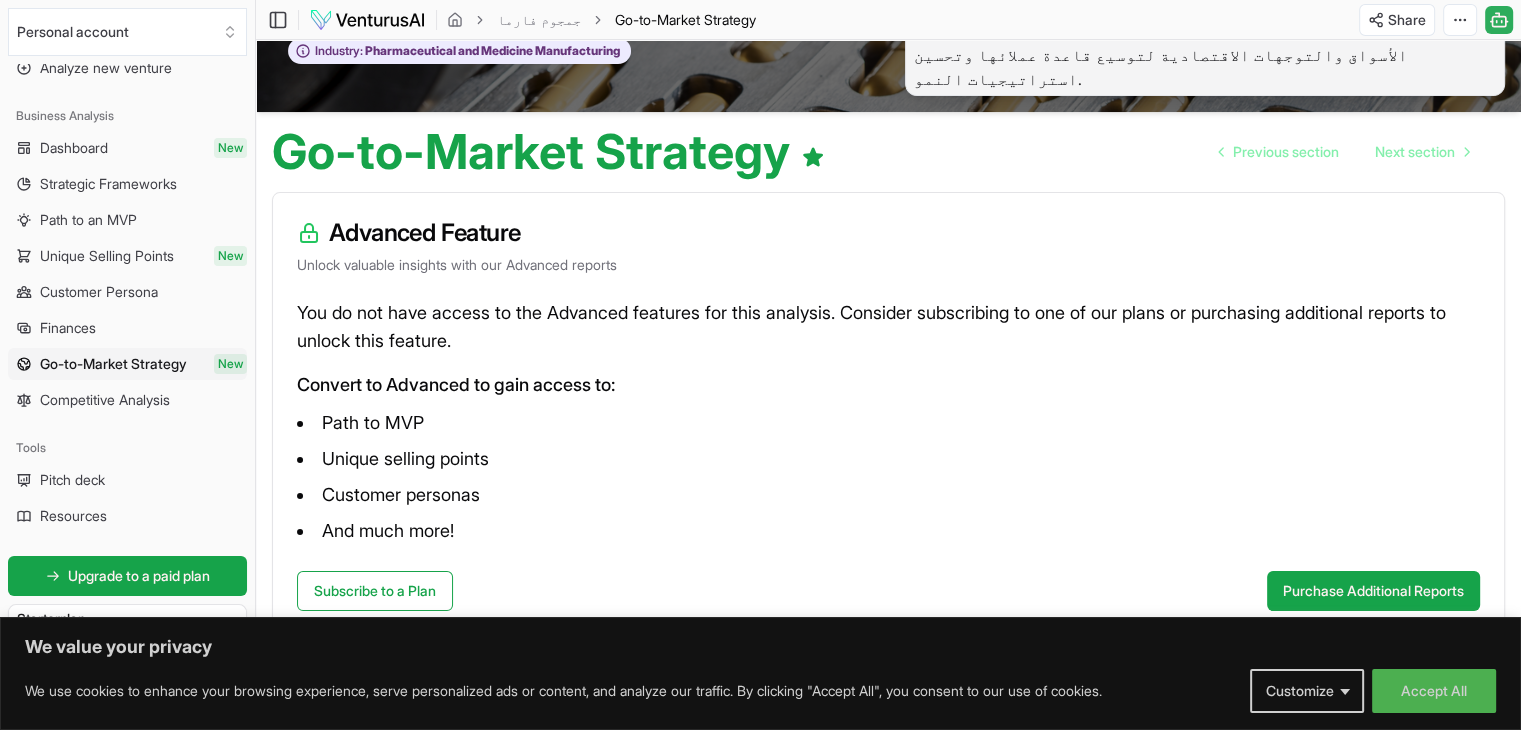 scroll, scrollTop: 0, scrollLeft: 0, axis: both 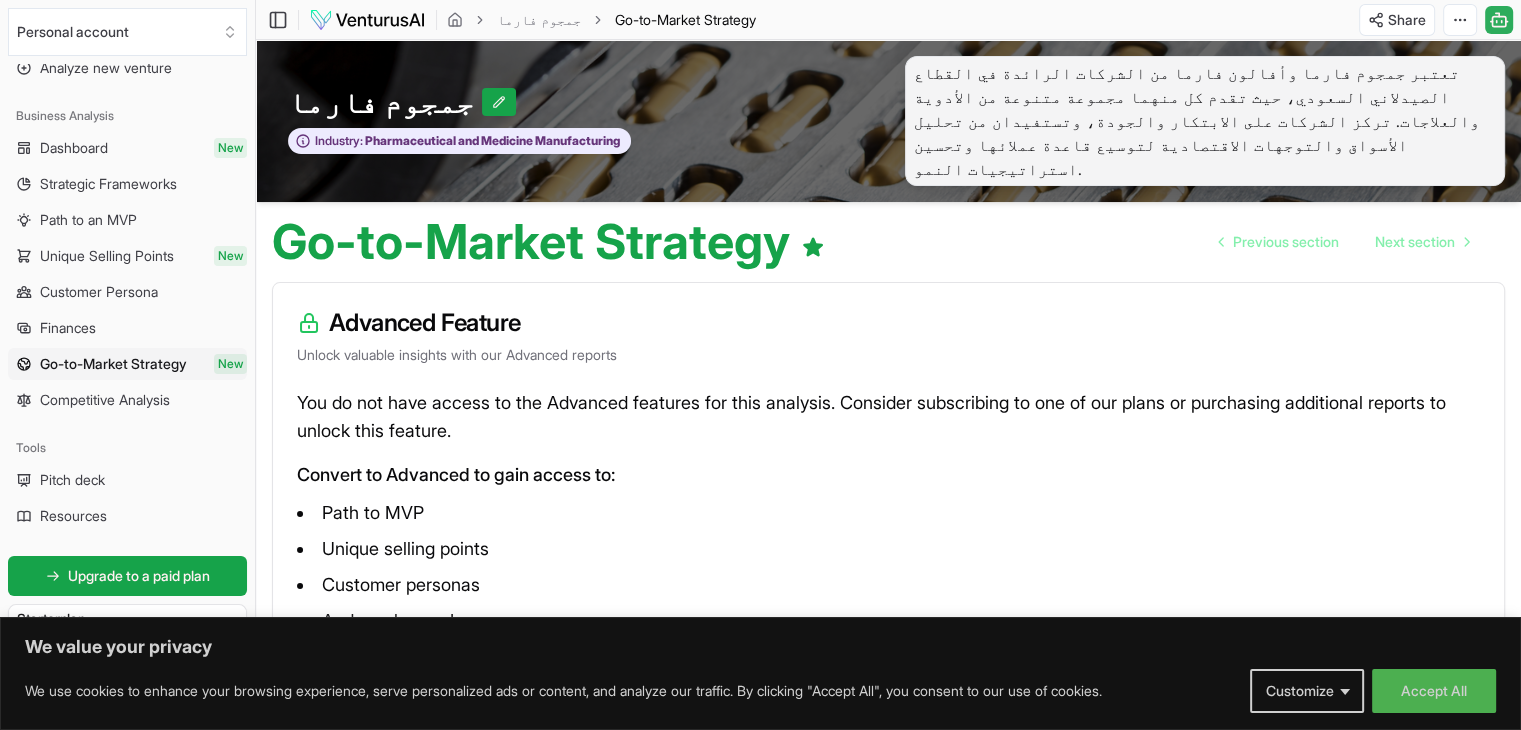 click on "Advanced Feature Unlock valuable insights with our Advanced reports" at bounding box center [888, 336] 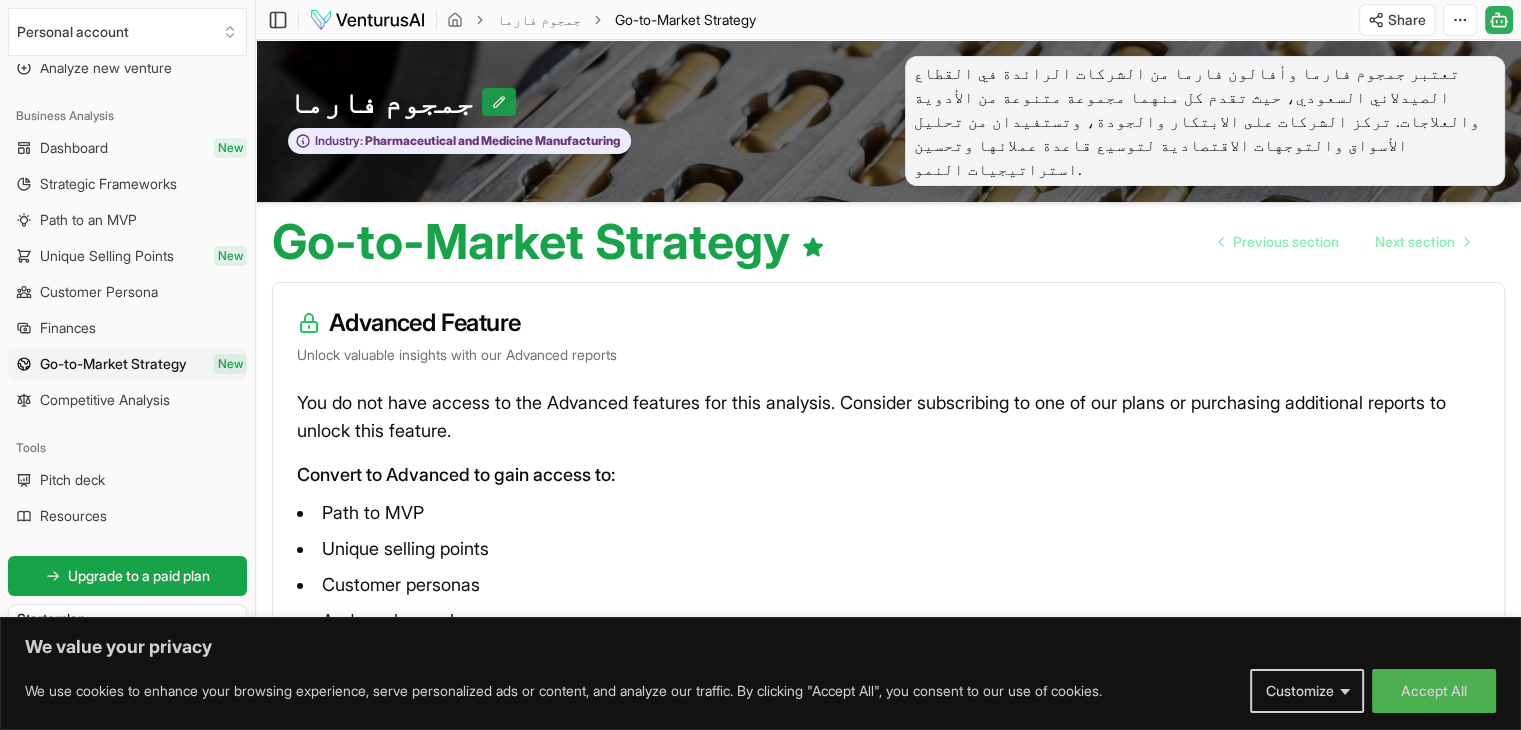 click at bounding box center (499, 102) 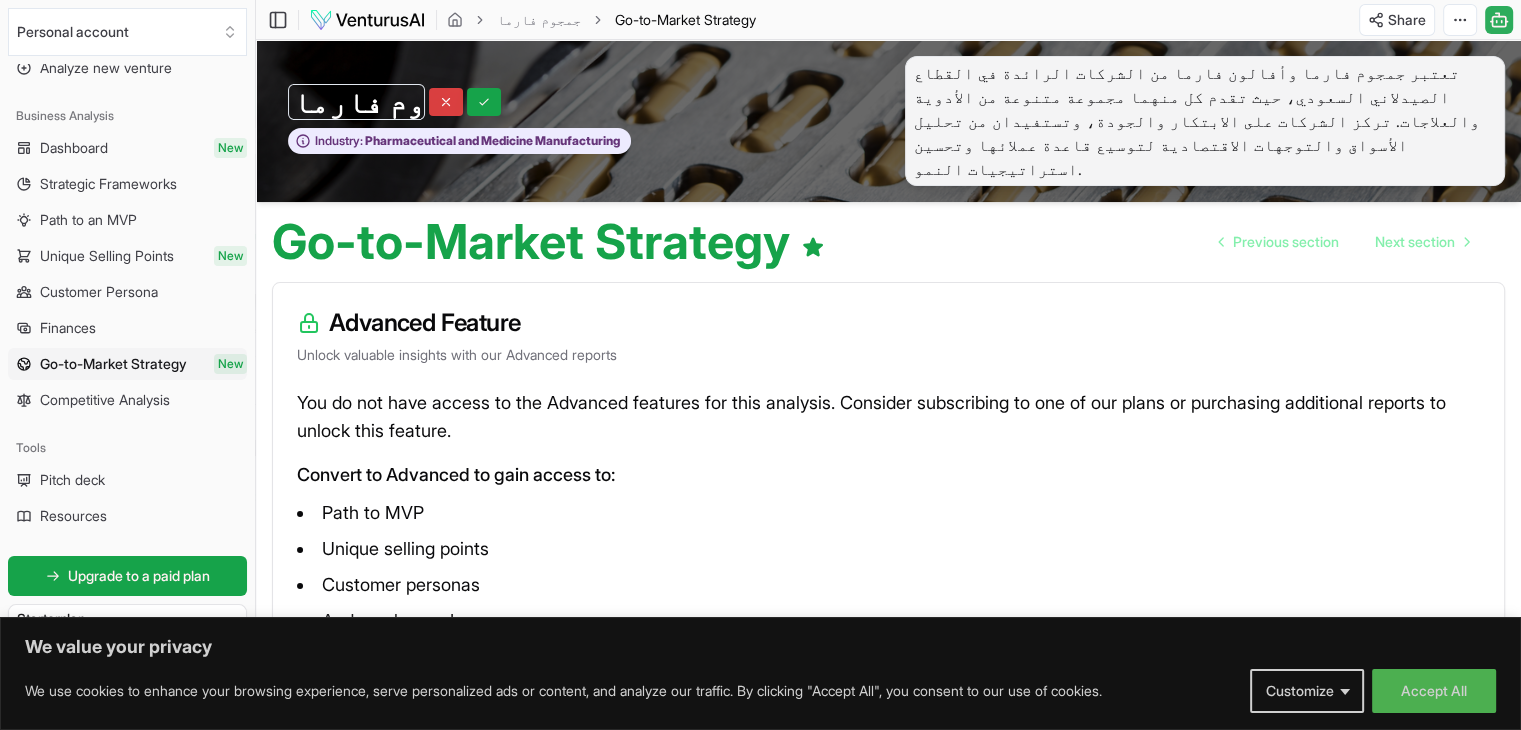 click 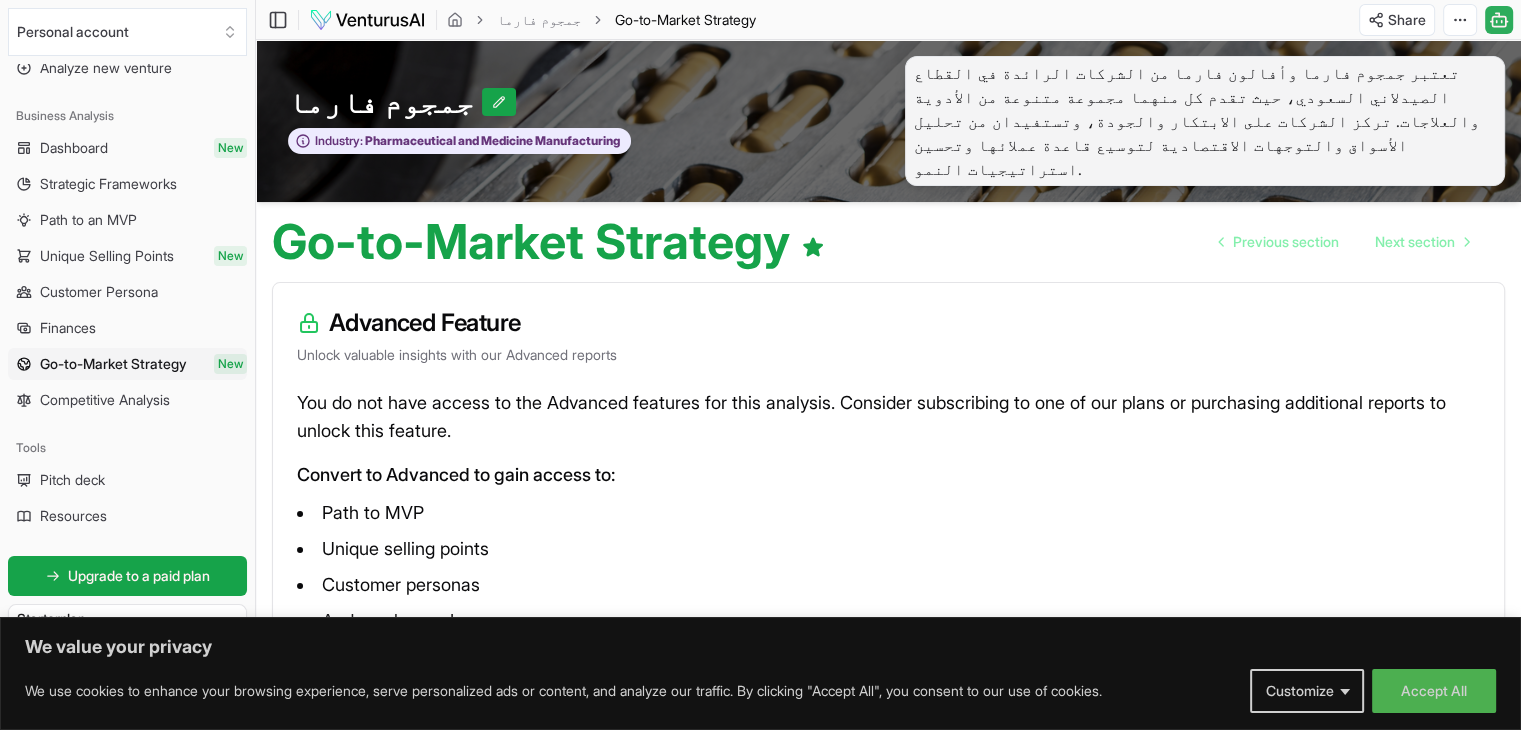 click on "You do not have access to the Advanced features for this analysis.   Consider subscribing to one of our plans or purchasing additional reports to unlock this feature." at bounding box center [888, 417] 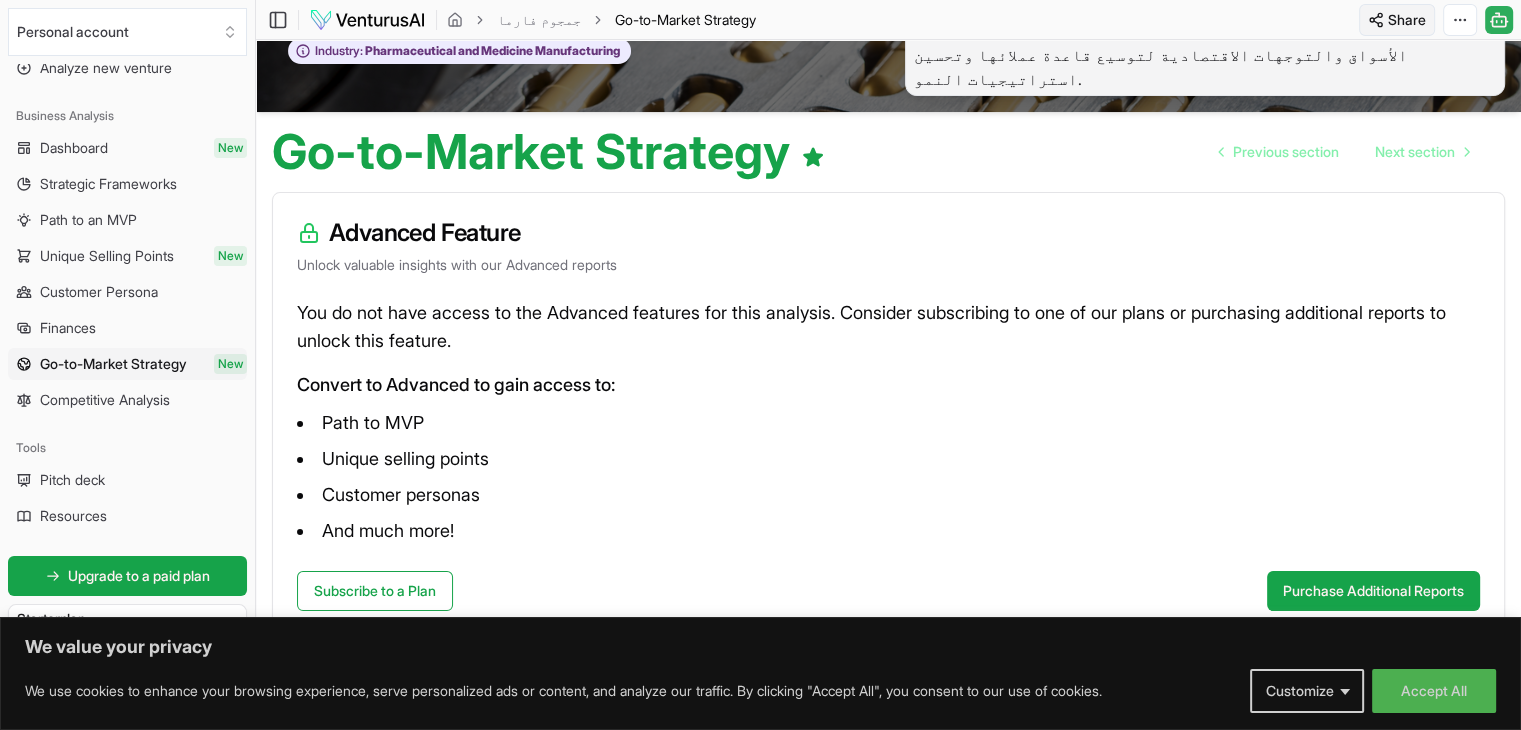 click on "We value your privacy We use cookies to enhance your browsing experience, serve personalized ads or content, and analyze our traffic. By clicking "Accept All", you consent to our use of cookies. Customize    Accept All Customize Consent Preferences   We use cookies to help you navigate efficiently and perform certain functions. You will find detailed information about all cookies under each consent category below. The cookies that are categorized as "Necessary" are stored on your browser as they are essential for enabling the basic functionalities of the site. ...  Show more Necessary Always Active Necessary cookies are required to enable the basic features of this site, such as providing secure log-in or adjusting your consent preferences. These cookies do not store any personally identifiable data. Cookie cookieyes-consent Duration 1 year Description Cookie __cf_bm Duration 1 hour Description This cookie, set by Cloudflare, is used to support Cloudflare Bot Management.  Cookie _cfuvid Duration session lidc" at bounding box center (760, 275) 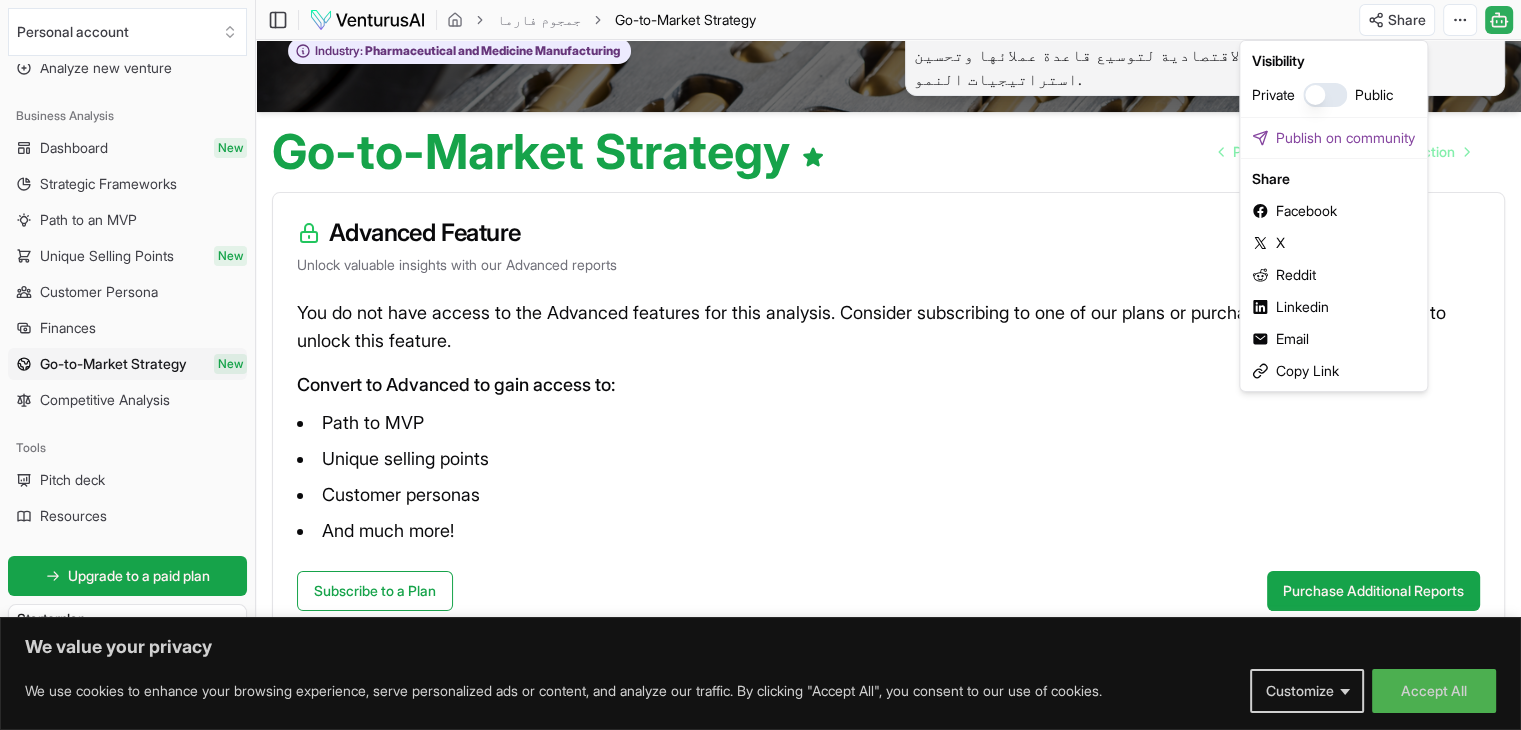 click on "We value your privacy We use cookies to enhance your browsing experience, serve personalized ads or content, and analyze our traffic. By clicking "Accept All", you consent to our use of cookies. Customize    Accept All Customize Consent Preferences   We use cookies to help you navigate efficiently and perform certain functions. You will find detailed information about all cookies under each consent category below. The cookies that are categorized as "Necessary" are stored on your browser as they are essential for enabling the basic functionalities of the site. ...  Show more Necessary Always Active Necessary cookies are required to enable the basic features of this site, such as providing secure log-in or adjusting your consent preferences. These cookies do not store any personally identifiable data. Cookie cookieyes-consent Duration 1 year Description Cookie __cf_bm Duration 1 hour Description This cookie, set by Cloudflare, is used to support Cloudflare Bot Management.  Cookie _cfuvid Duration session lidc" at bounding box center [760, 275] 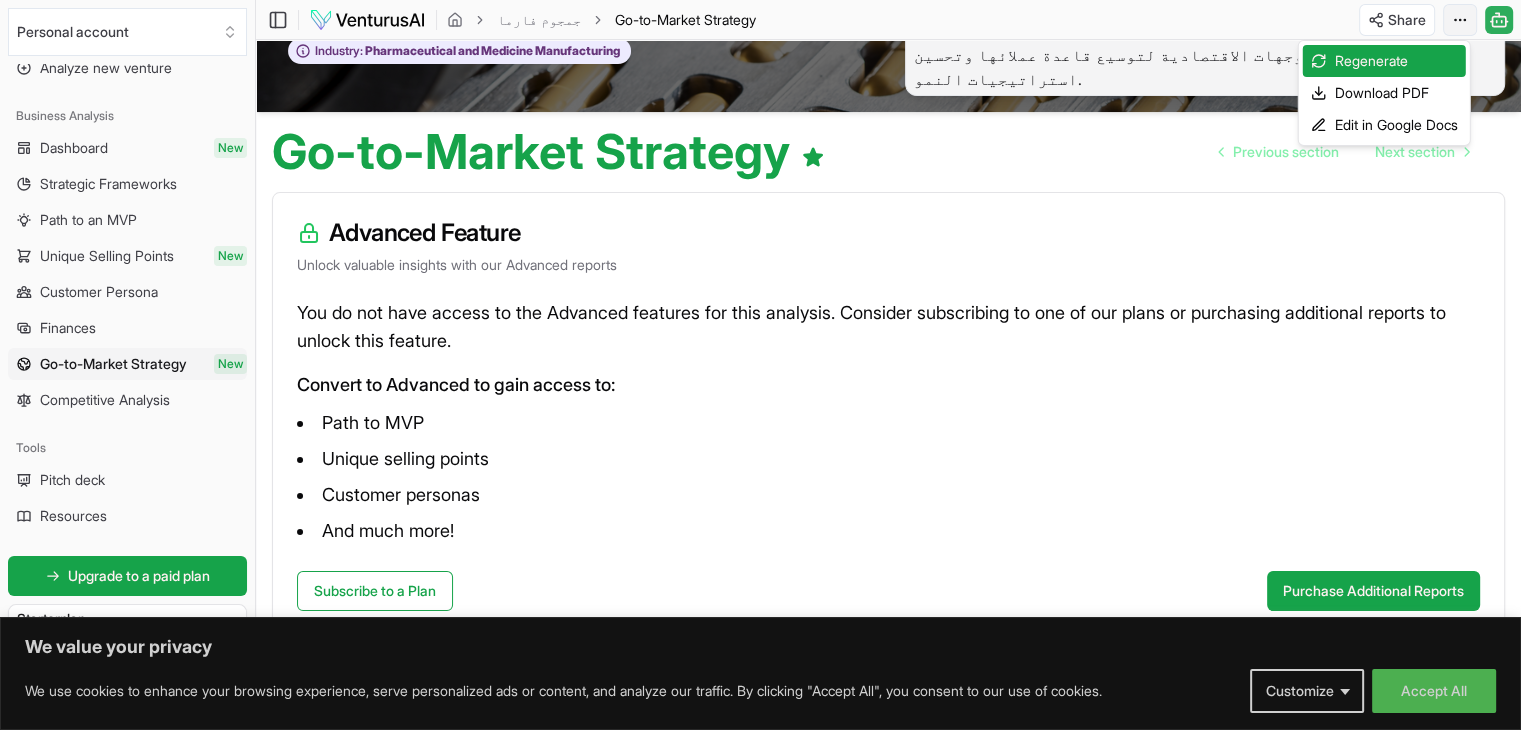 click on "We value your privacy We use cookies to enhance your browsing experience, serve personalized ads or content, and analyze our traffic. By clicking "Accept All", you consent to our use of cookies. Customize    Accept All Customize Consent Preferences   We use cookies to help you navigate efficiently and perform certain functions. You will find detailed information about all cookies under each consent category below. The cookies that are categorized as "Necessary" are stored on your browser as they are essential for enabling the basic functionalities of the site. ...  Show more Necessary Always Active Necessary cookies are required to enable the basic features of this site, such as providing secure log-in or adjusting your consent preferences. These cookies do not store any personally identifiable data. Cookie cookieyes-consent Duration 1 year Description Cookie __cf_bm Duration 1 hour Description This cookie, set by Cloudflare, is used to support Cloudflare Bot Management.  Cookie _cfuvid Duration session lidc" at bounding box center [760, 275] 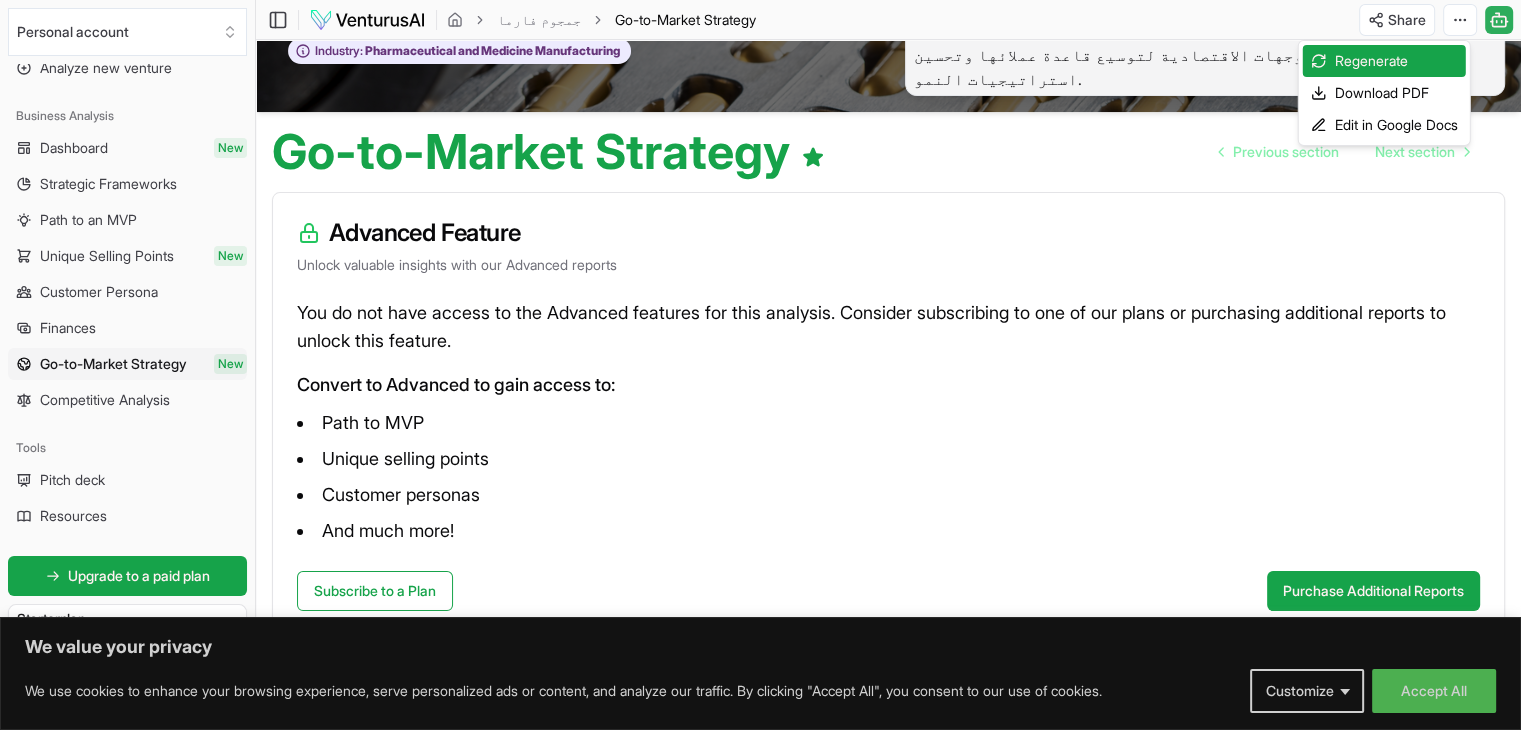 click on "Download PDF" at bounding box center (1384, 93) 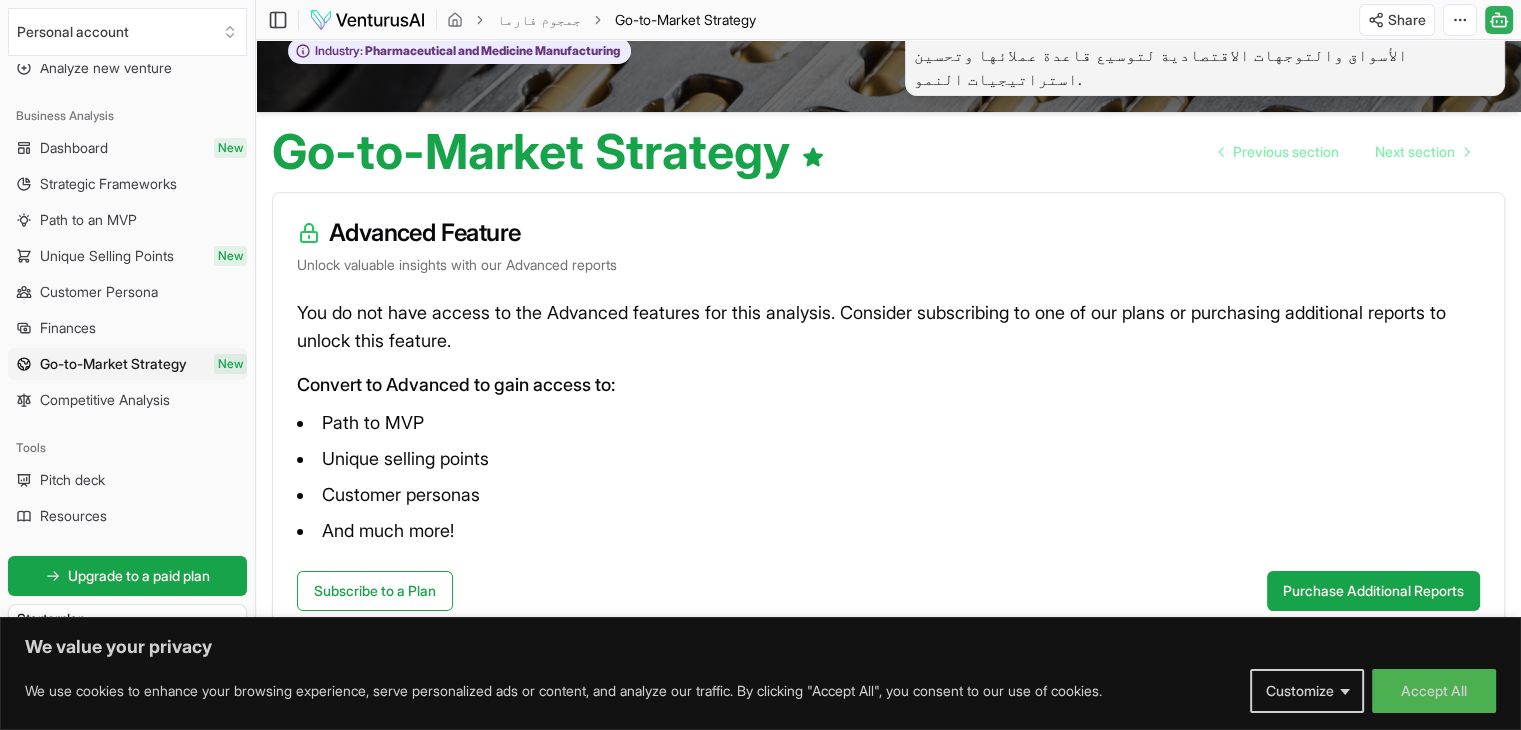 scroll, scrollTop: 89, scrollLeft: 0, axis: vertical 